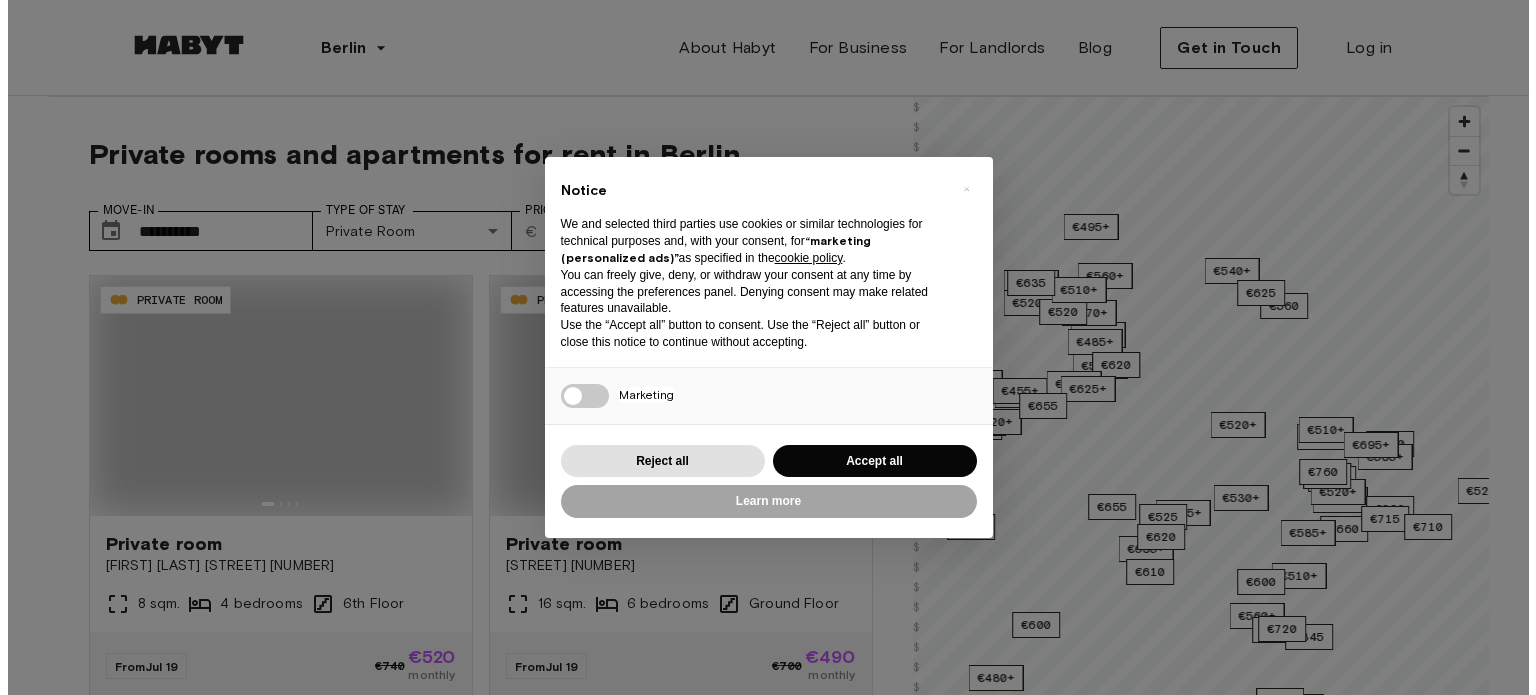 scroll, scrollTop: 0, scrollLeft: 0, axis: both 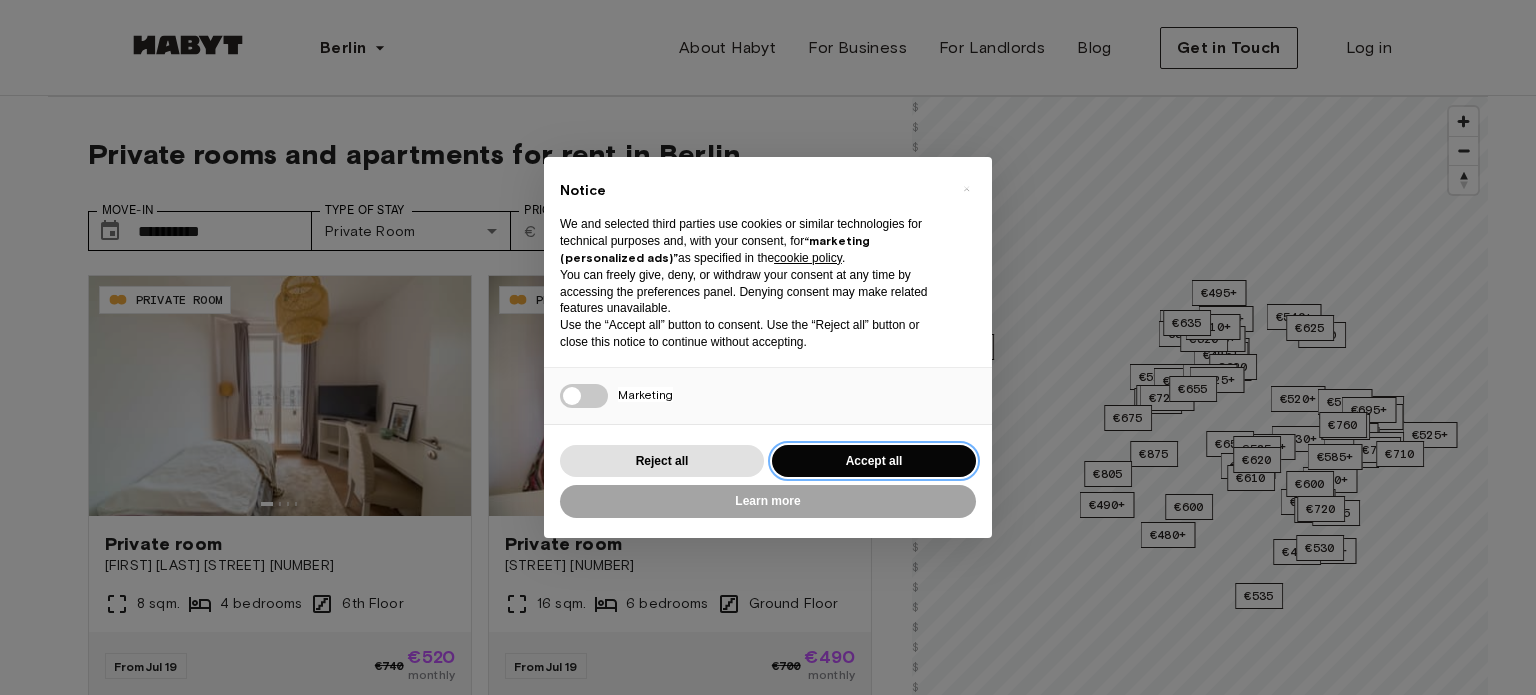 click on "Accept all" at bounding box center [874, 461] 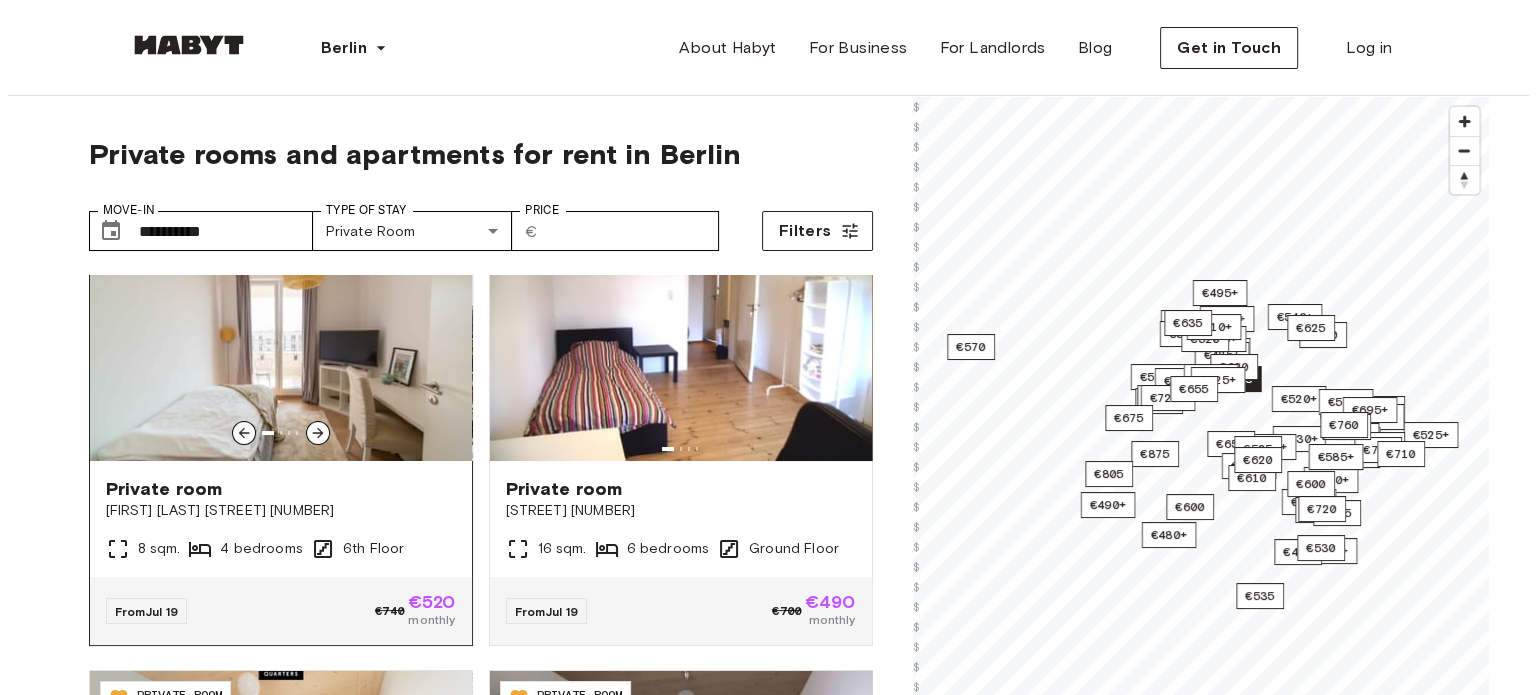 scroll, scrollTop: 54, scrollLeft: 0, axis: vertical 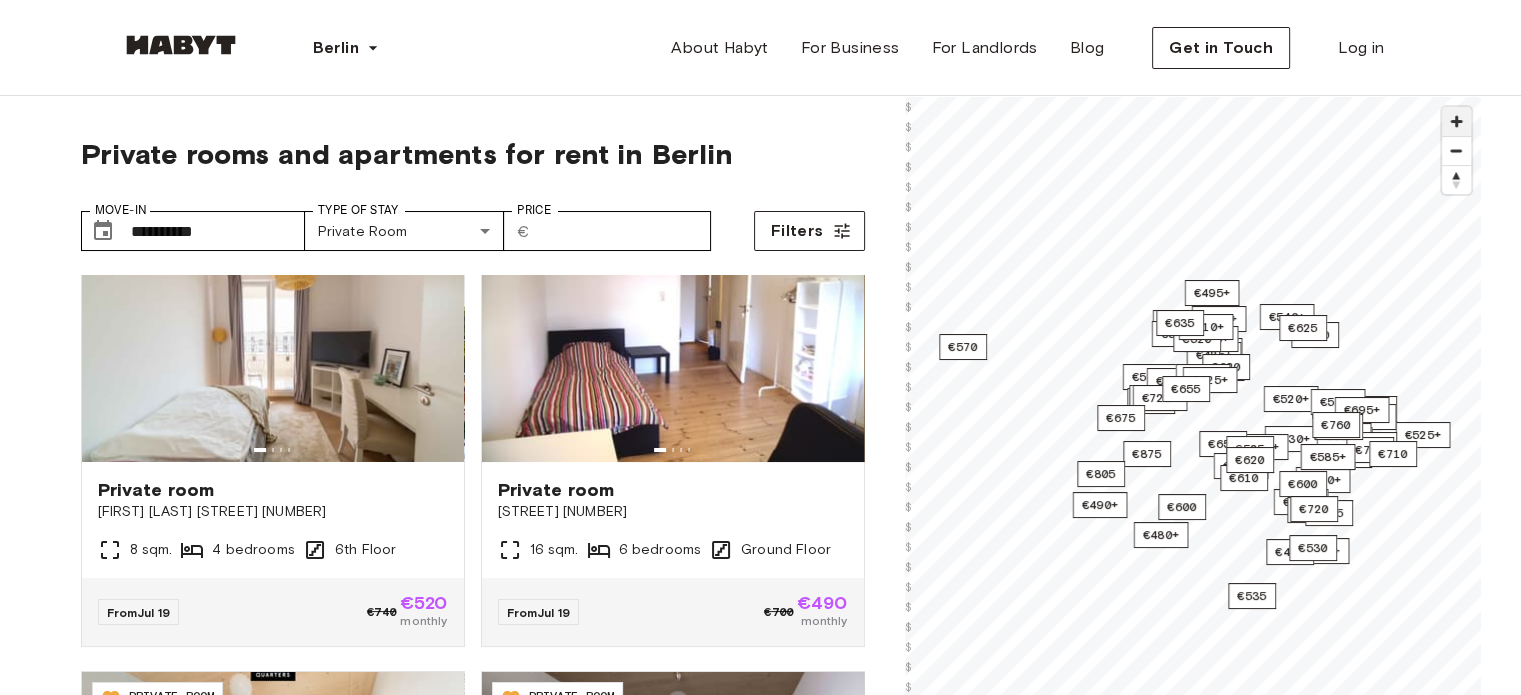 click at bounding box center [1456, 121] 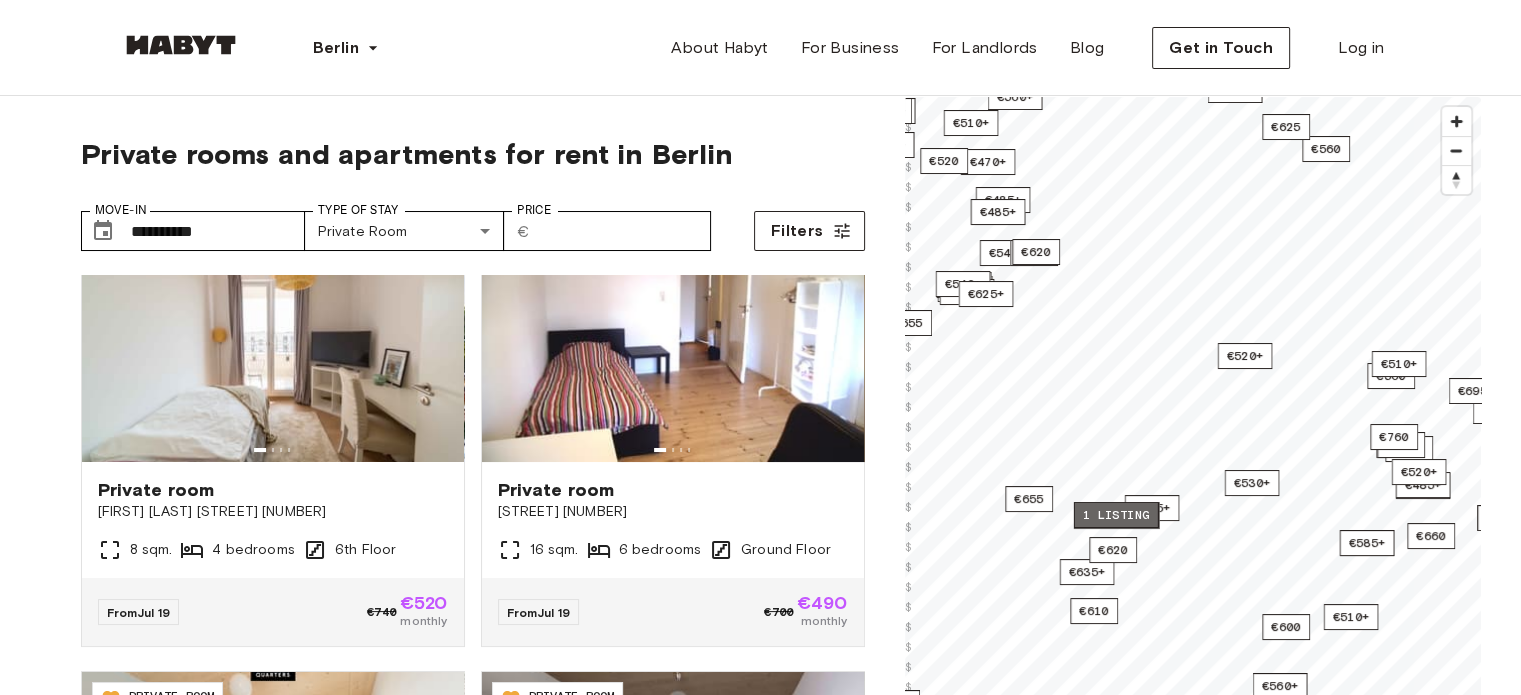 click on "1 listing" at bounding box center [1115, 515] 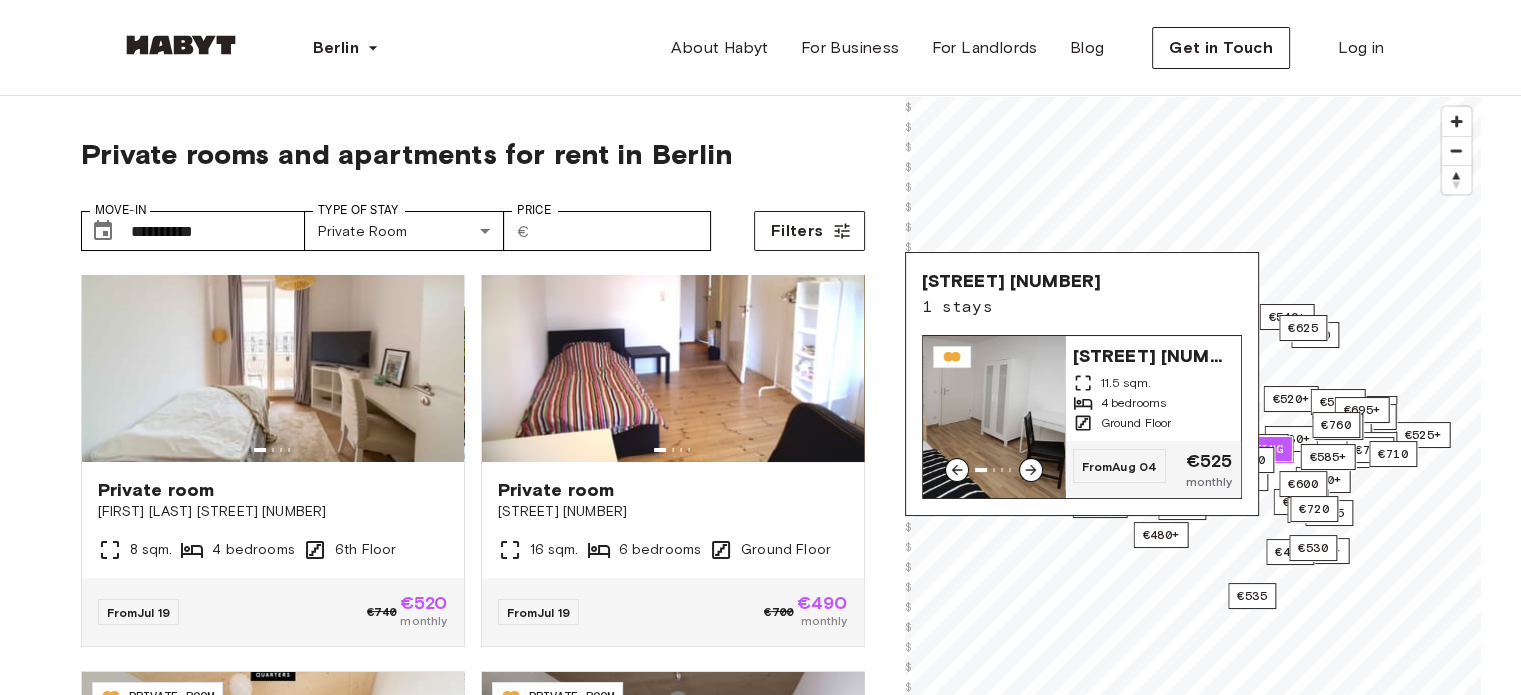 click on "[STREET] [NUMBER]" at bounding box center [1153, 354] 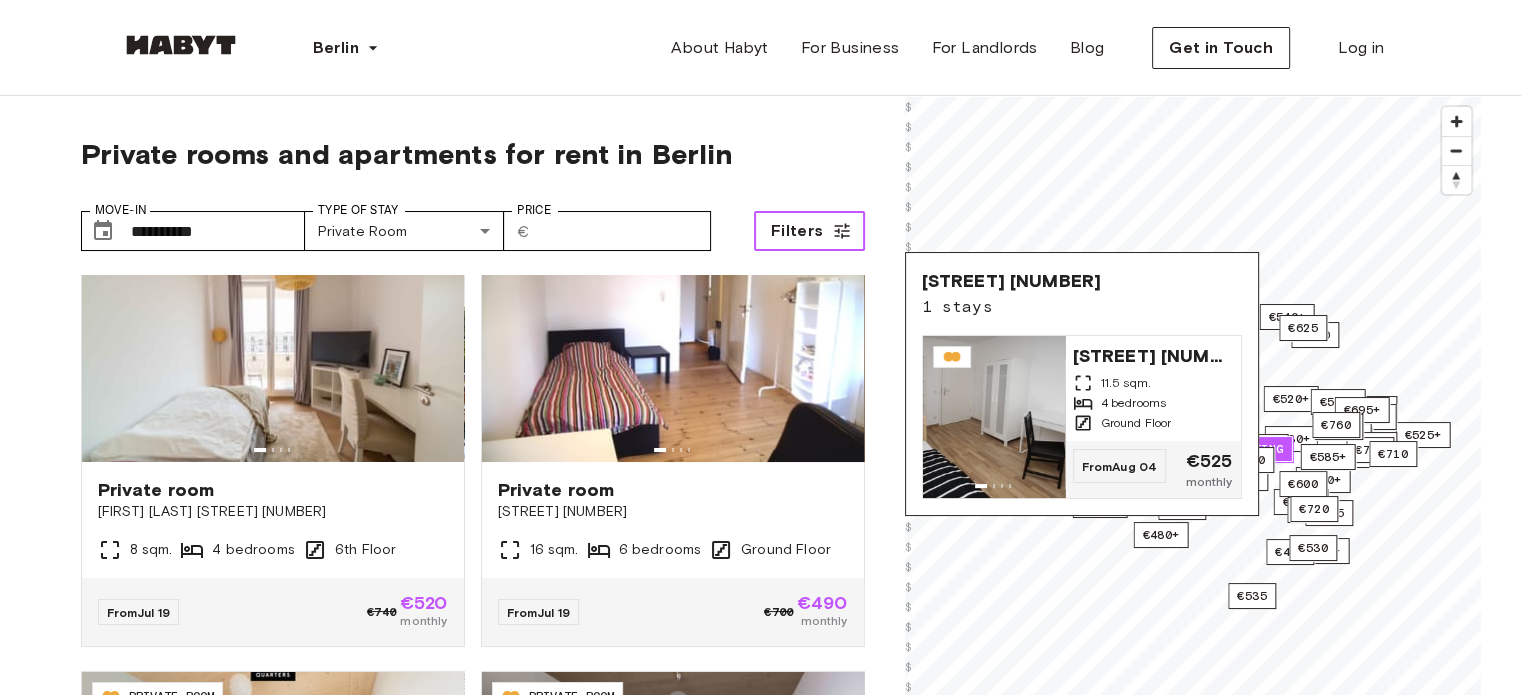 click on "Filters" at bounding box center (809, 231) 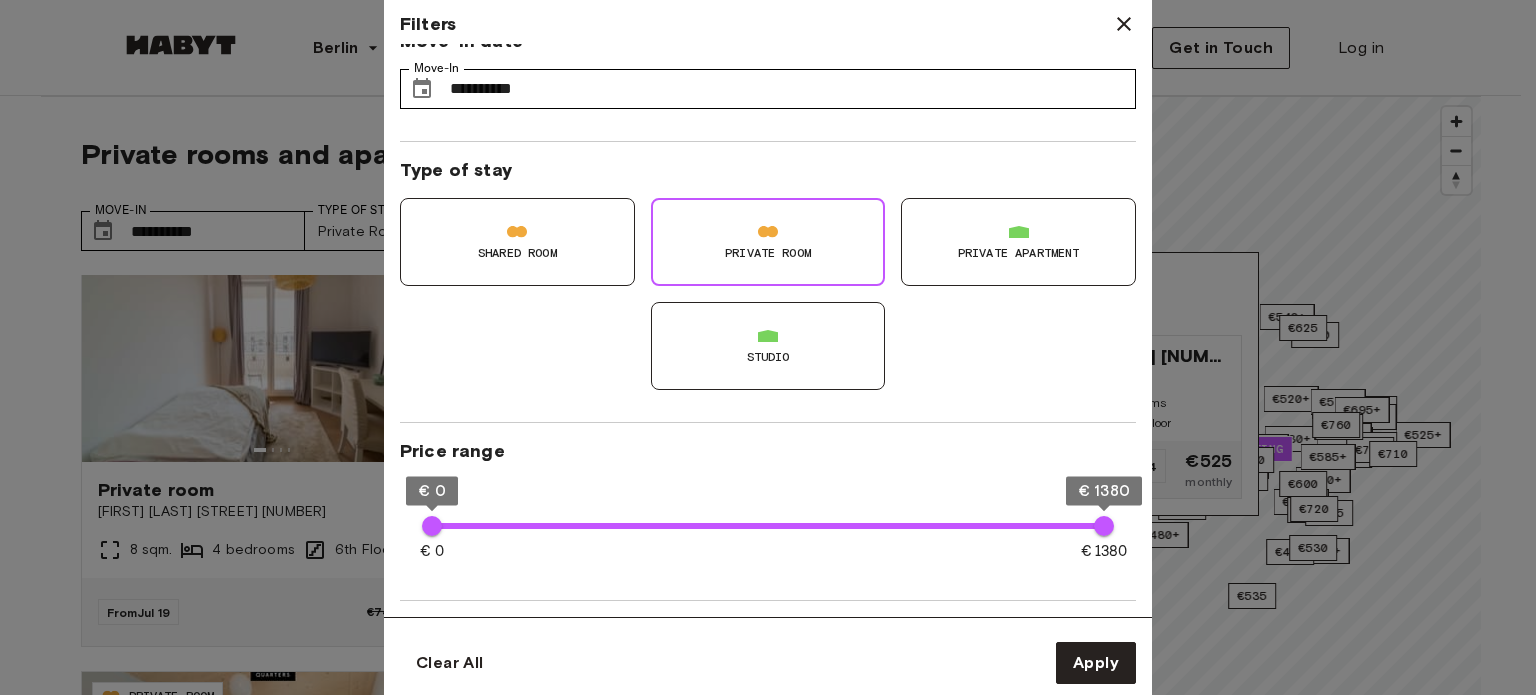 scroll, scrollTop: 7, scrollLeft: 0, axis: vertical 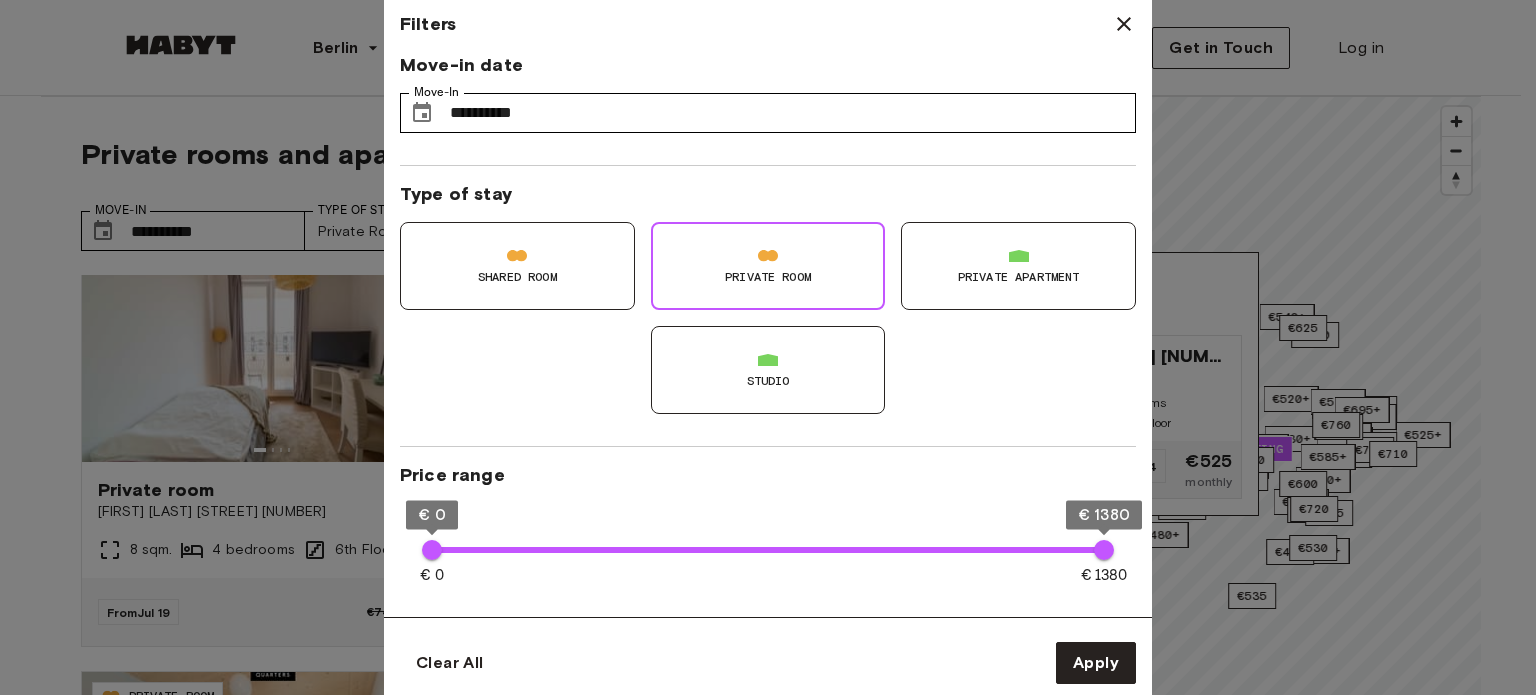 click on "Private apartment" at bounding box center [1018, 266] 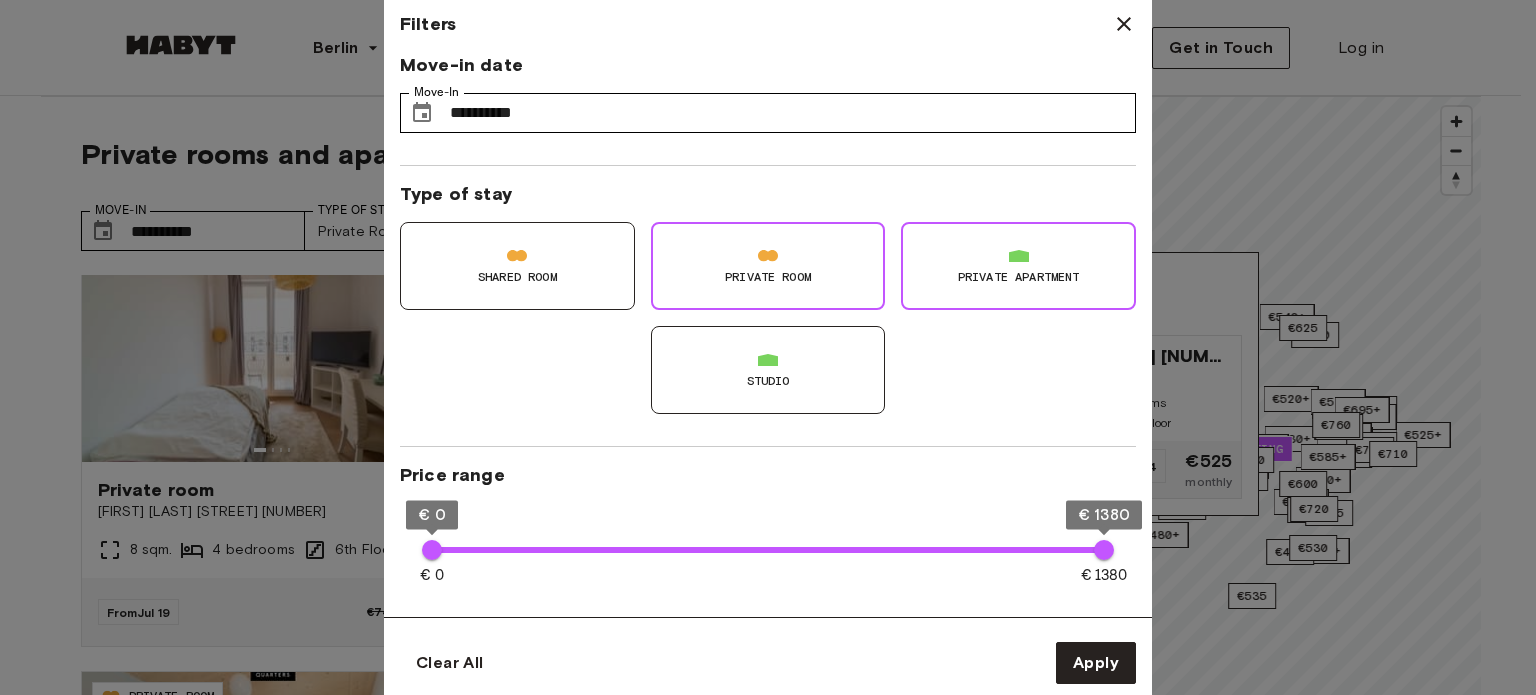 type on "**" 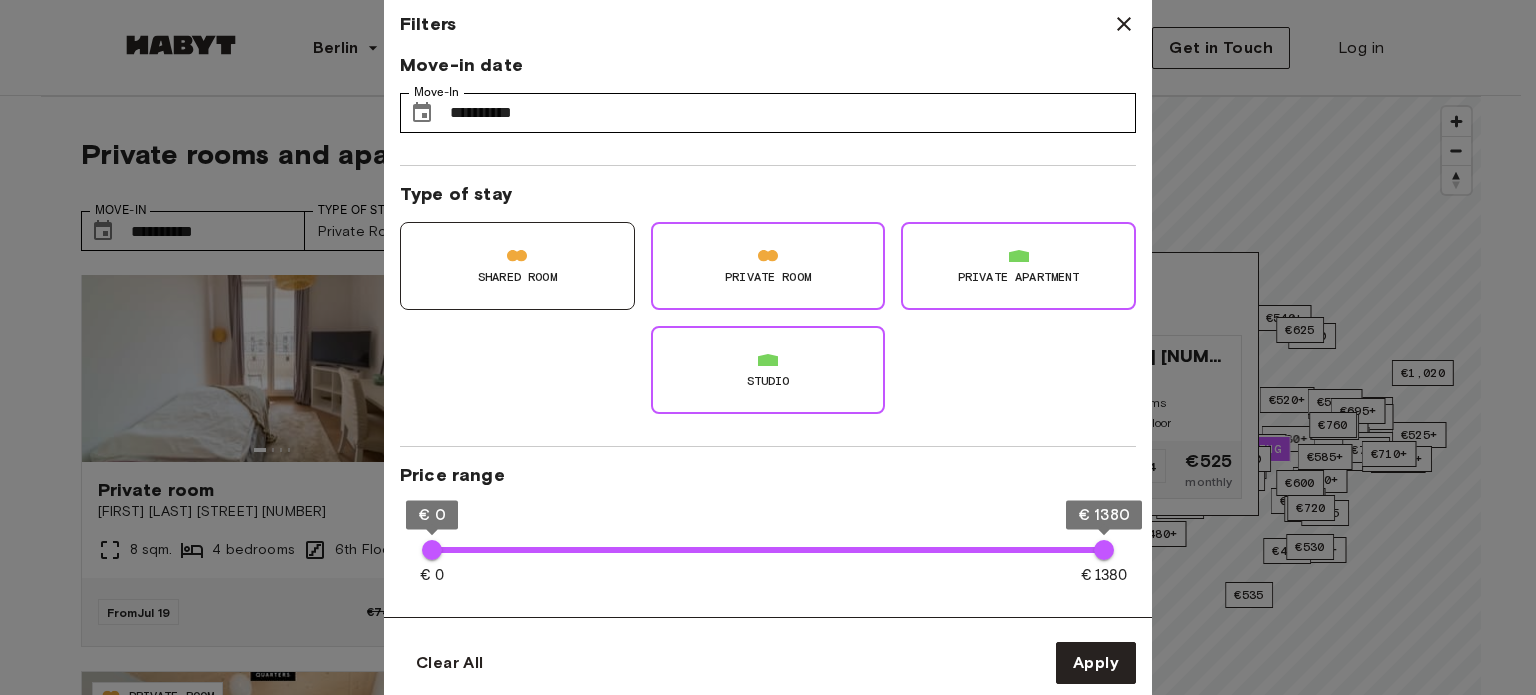 type on "**" 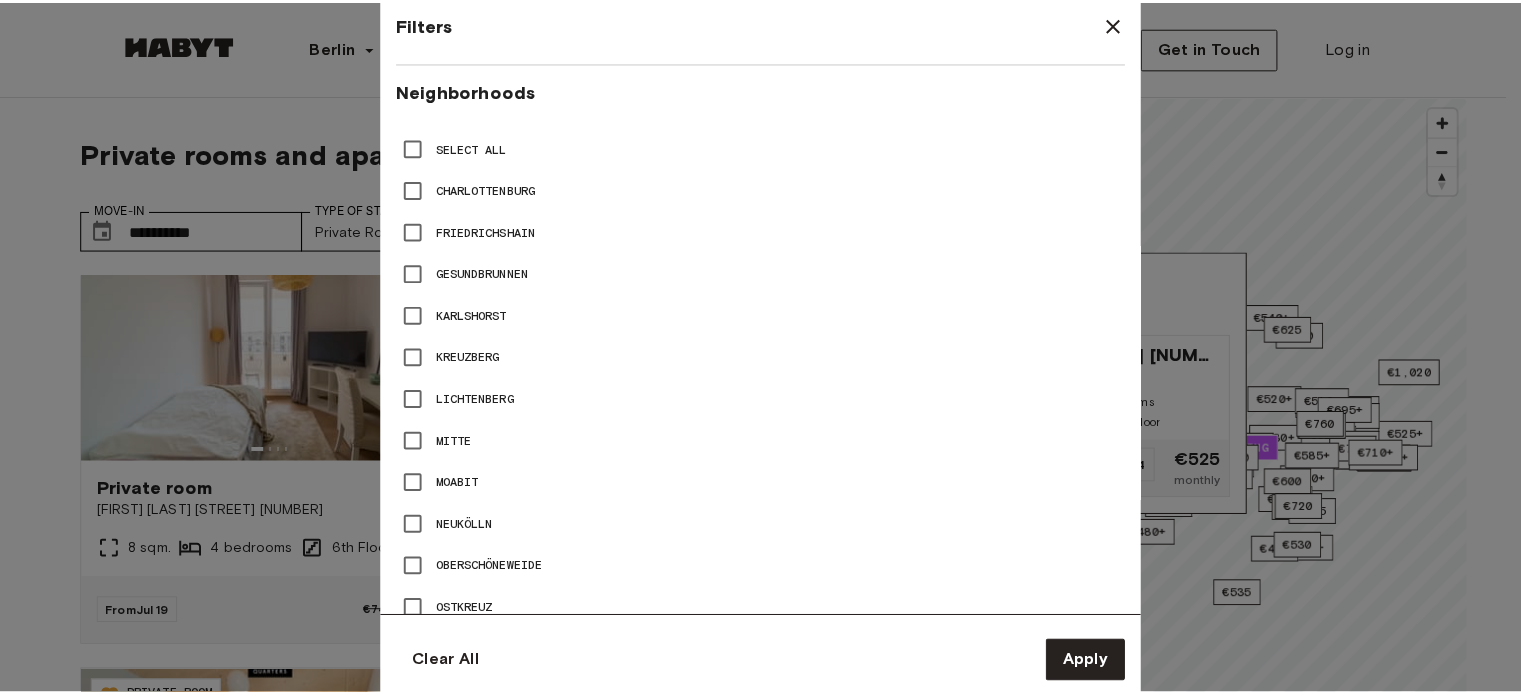 scroll, scrollTop: 1389, scrollLeft: 0, axis: vertical 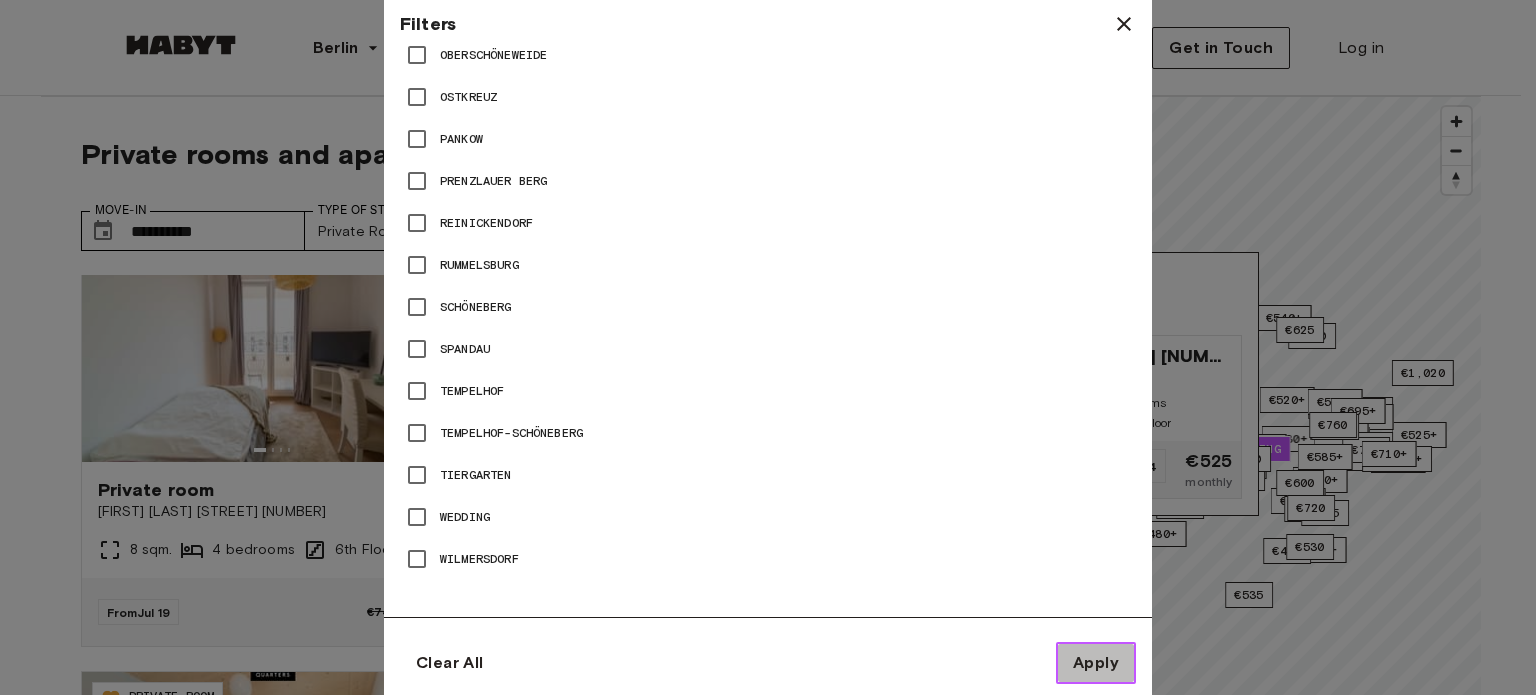 click on "Apply" at bounding box center (1096, 663) 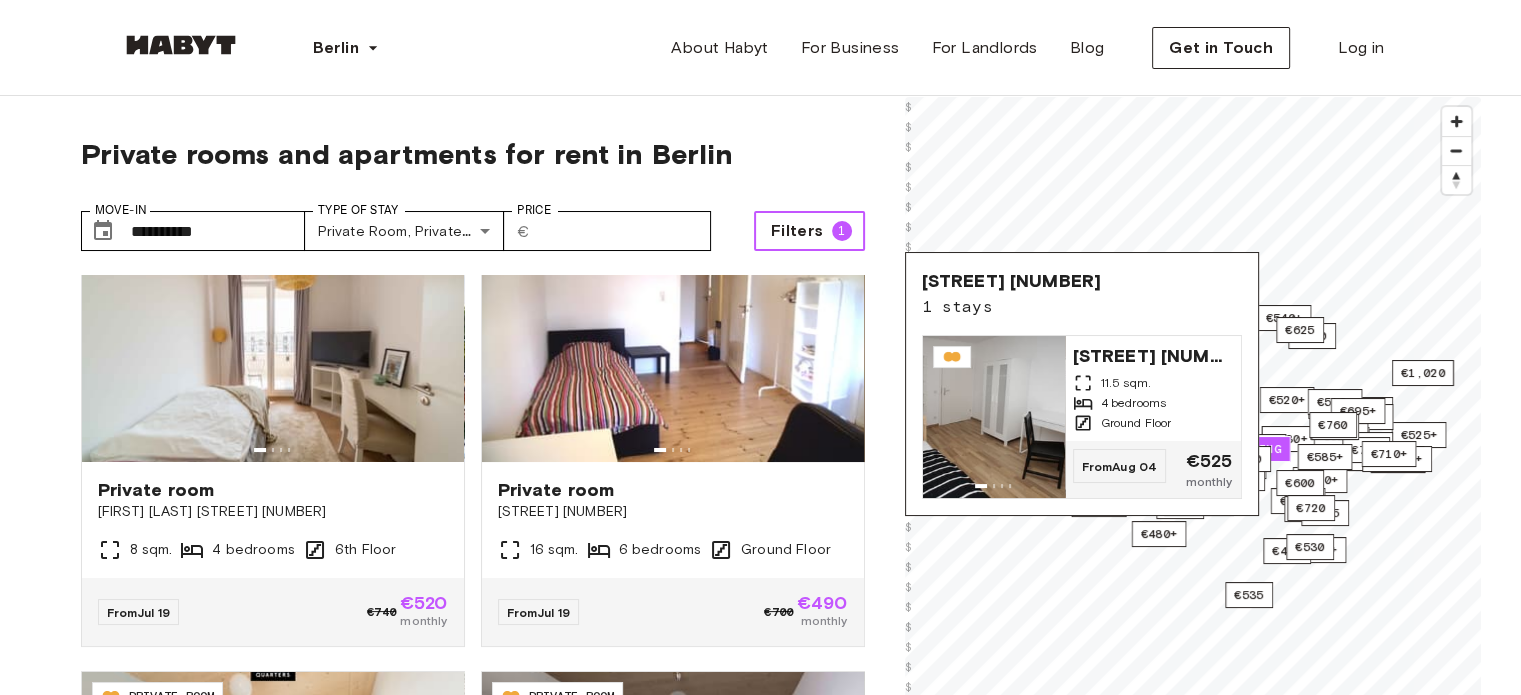 click on "Filters" at bounding box center [797, 231] 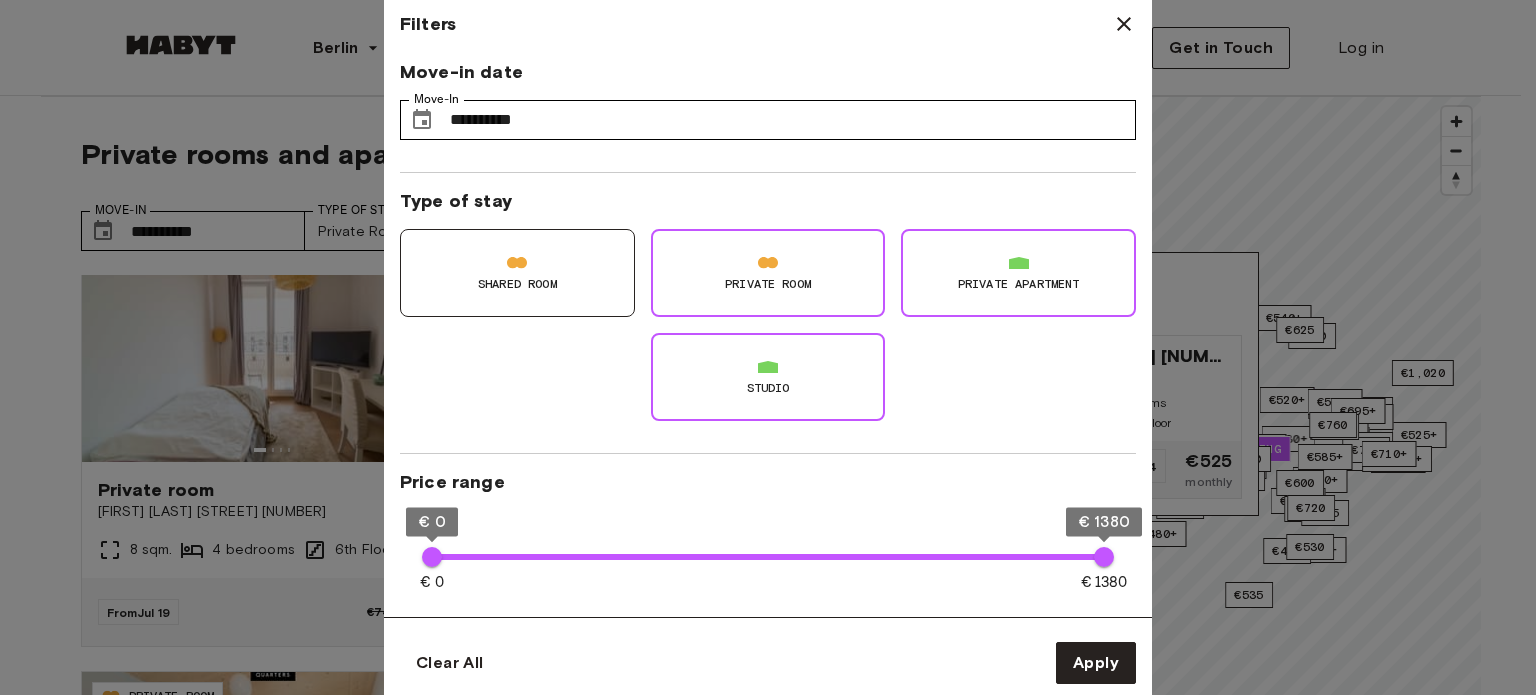 click on "Private Room" at bounding box center [768, 284] 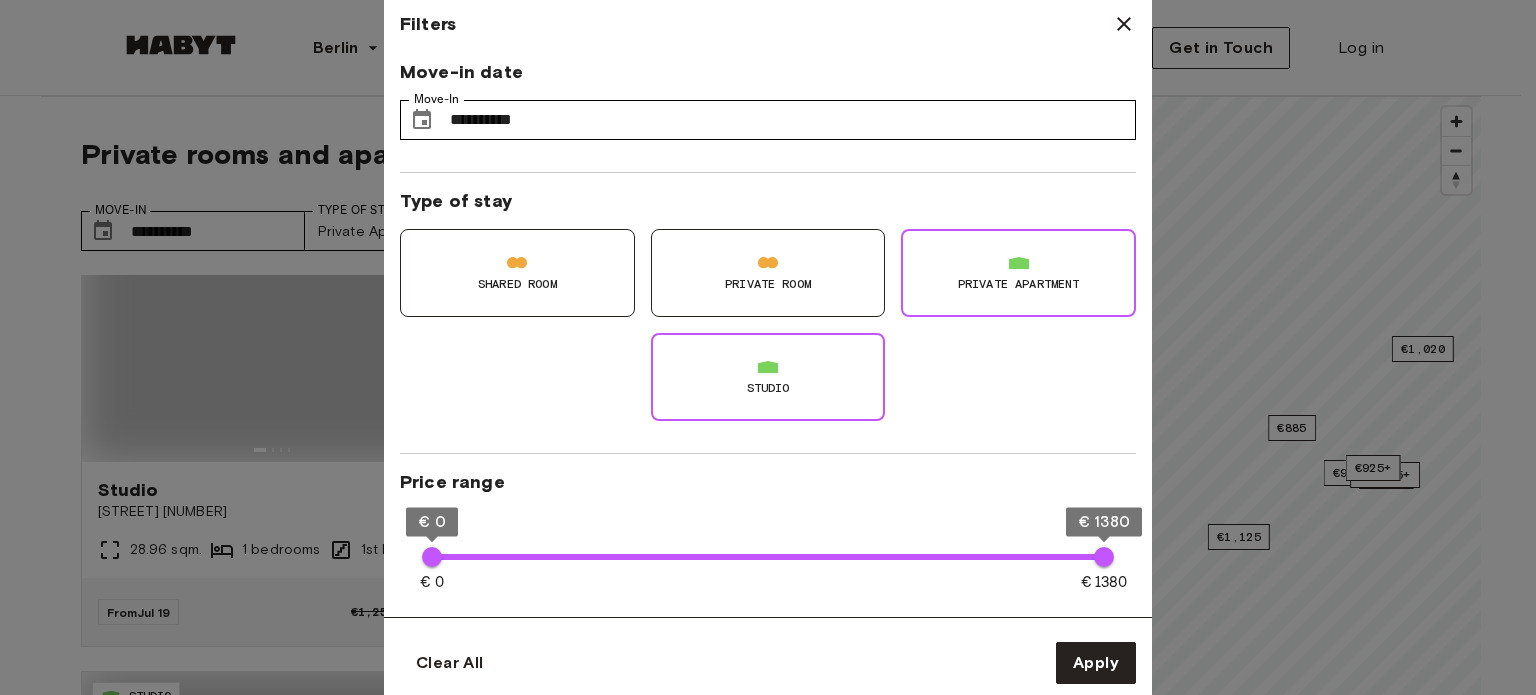 type on "**" 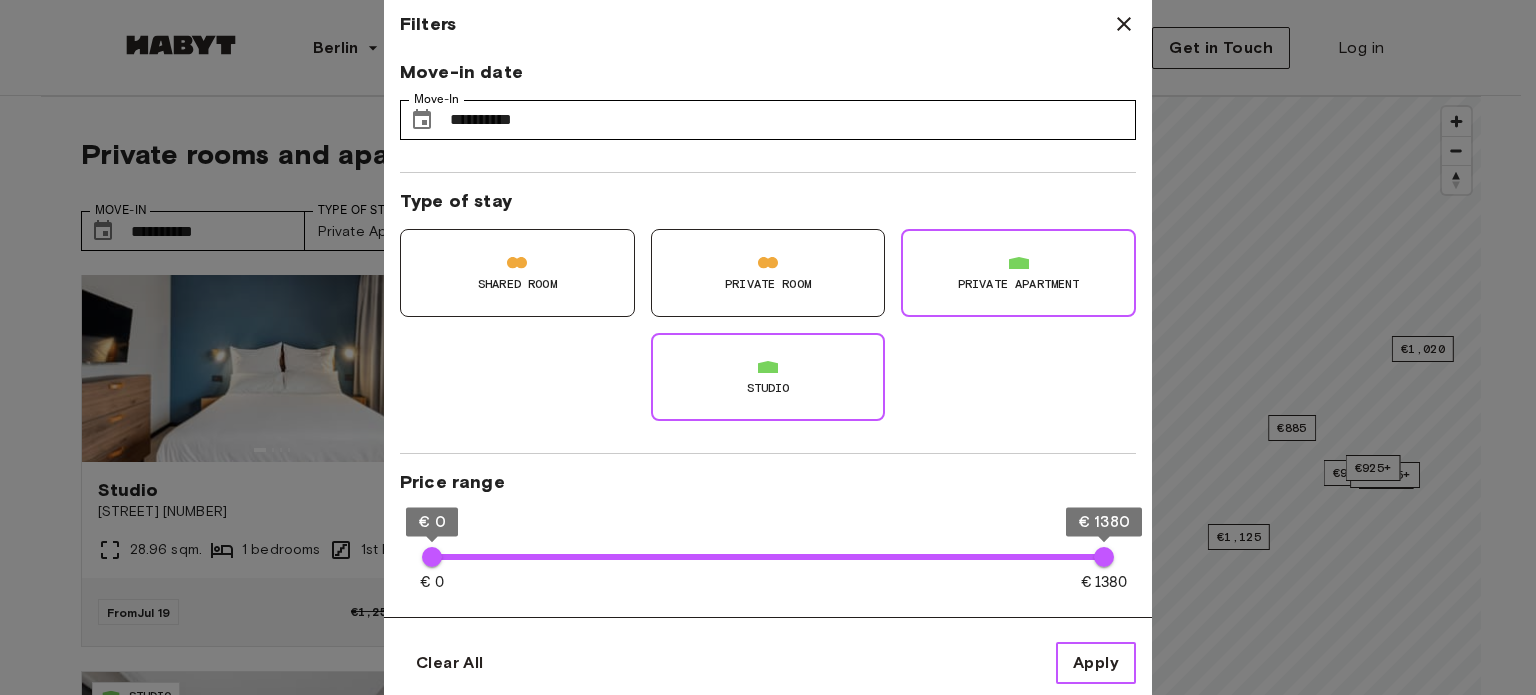 click on "Apply" at bounding box center (1096, 663) 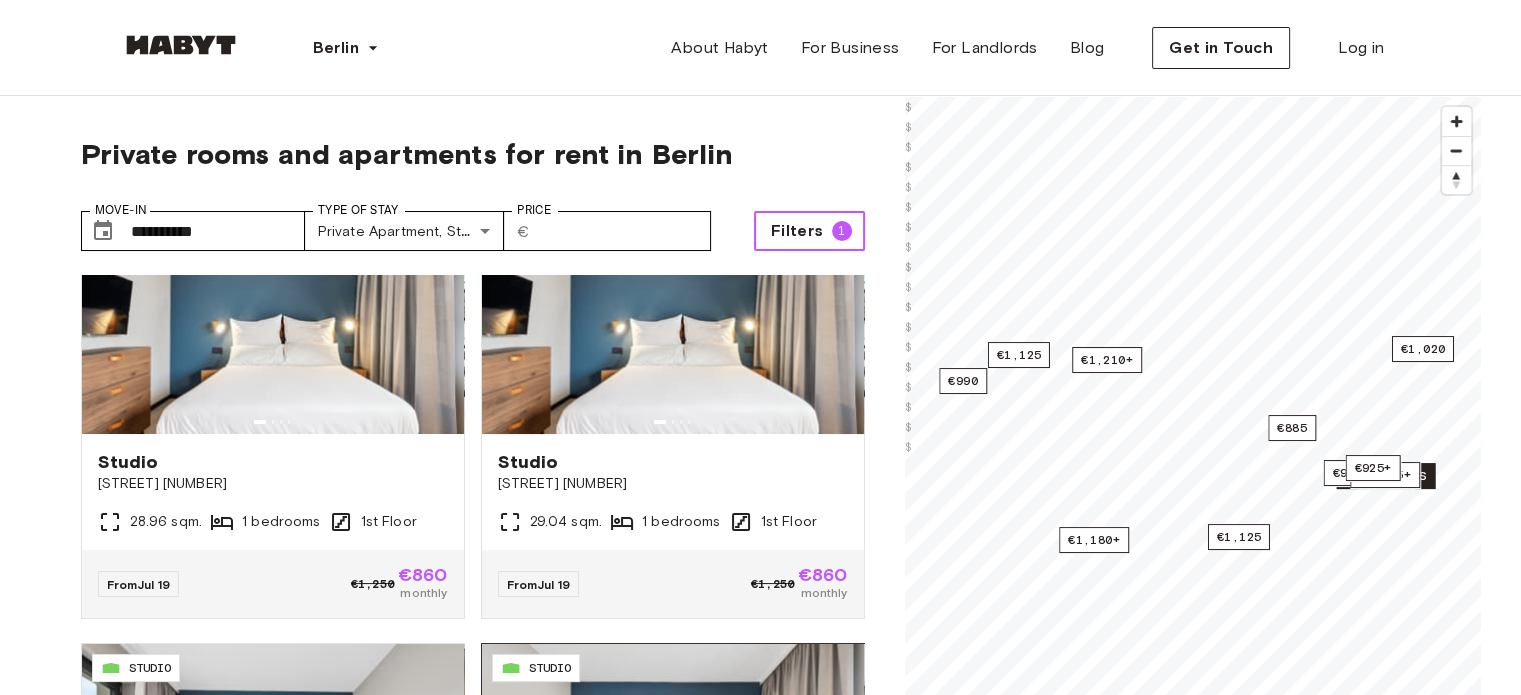scroll, scrollTop: 0, scrollLeft: 0, axis: both 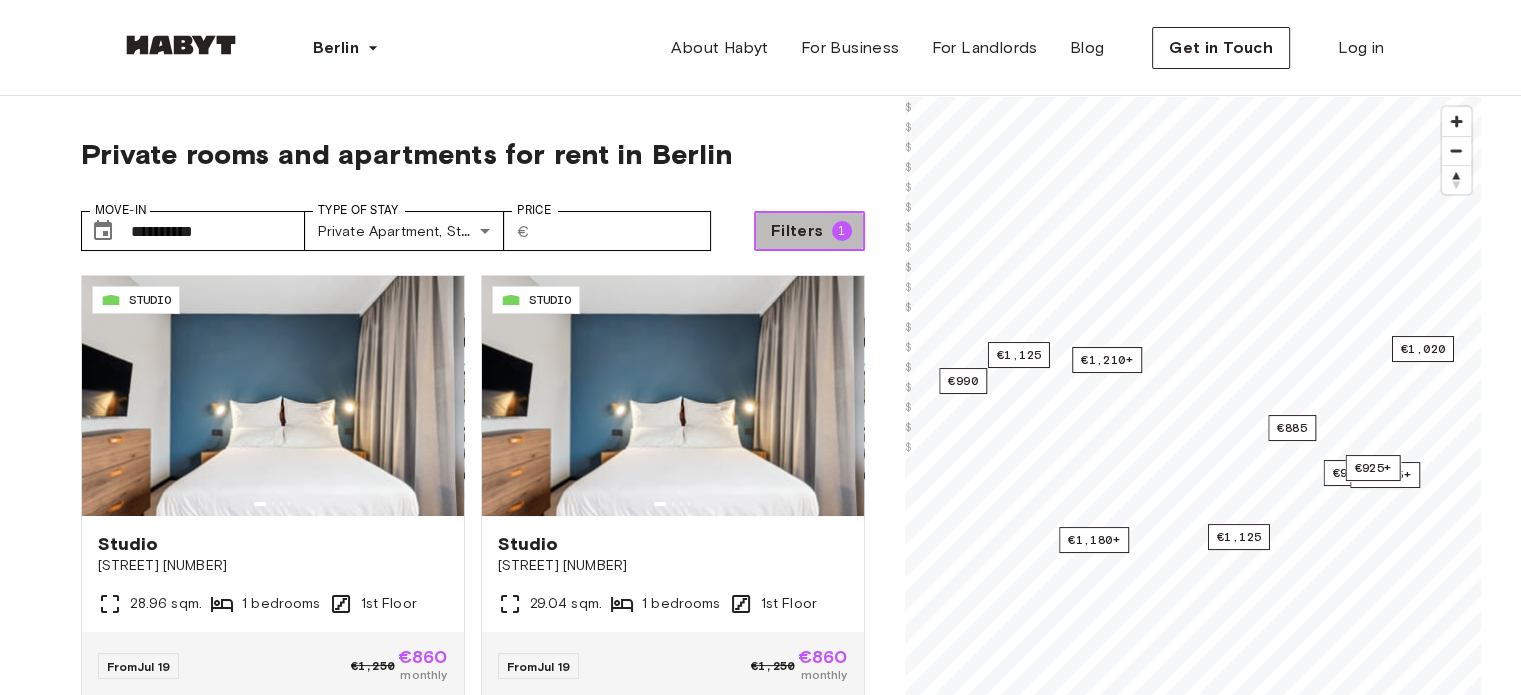 click on "Filters" at bounding box center (797, 231) 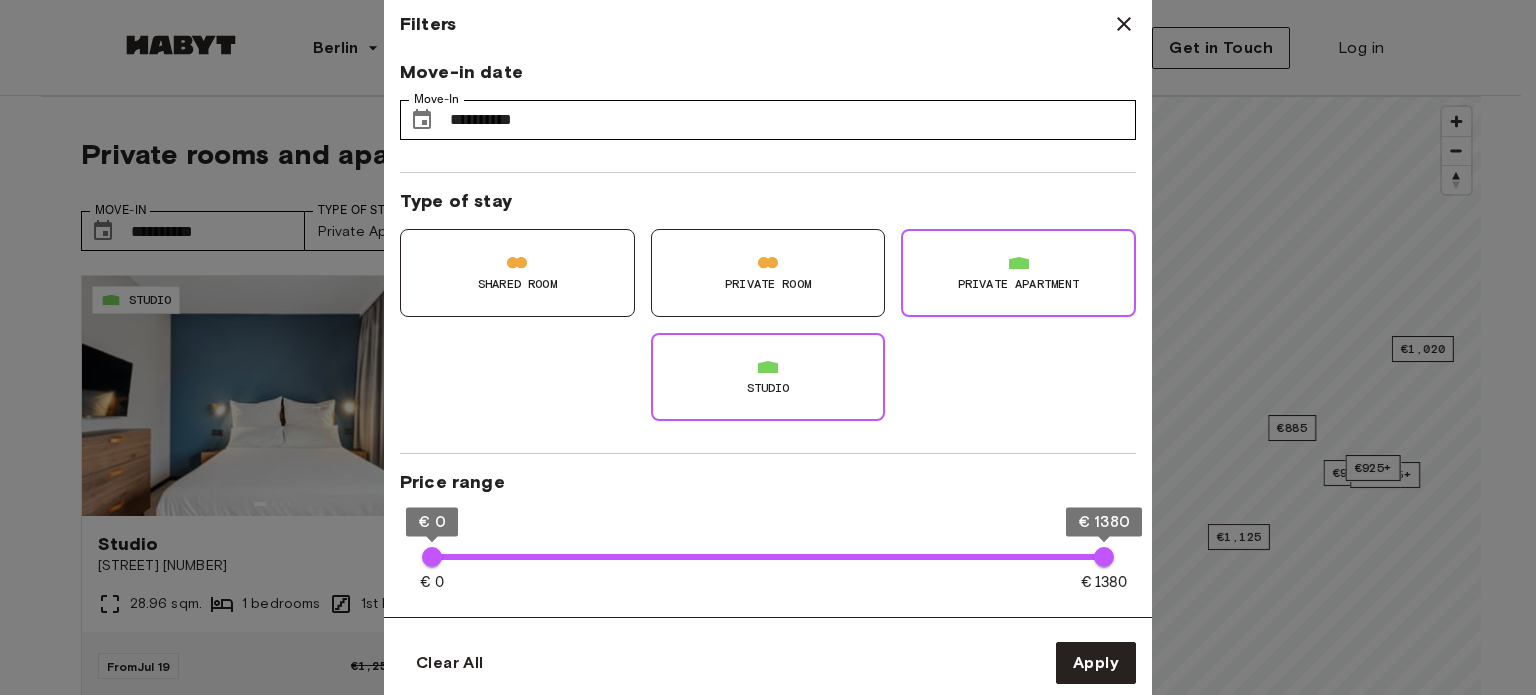 click on "Private Room" at bounding box center (768, 273) 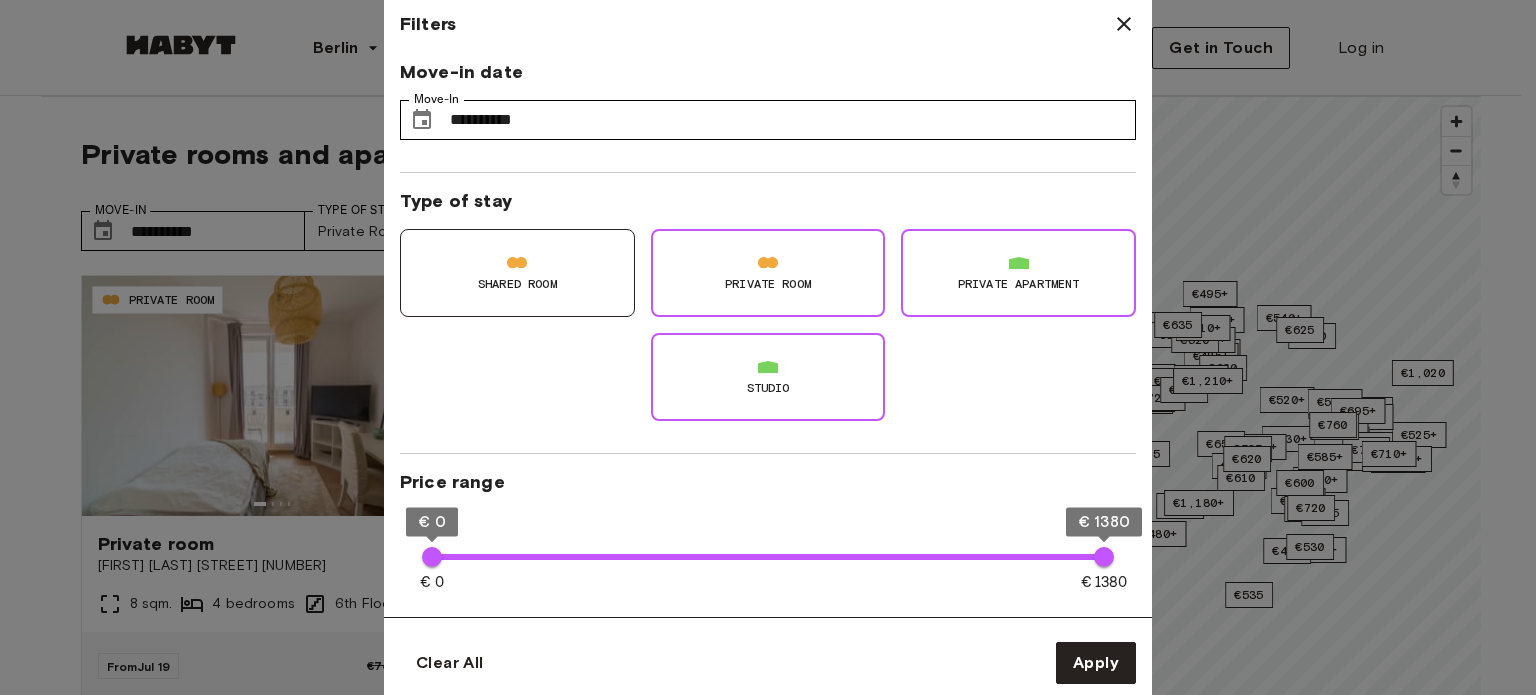 type on "**" 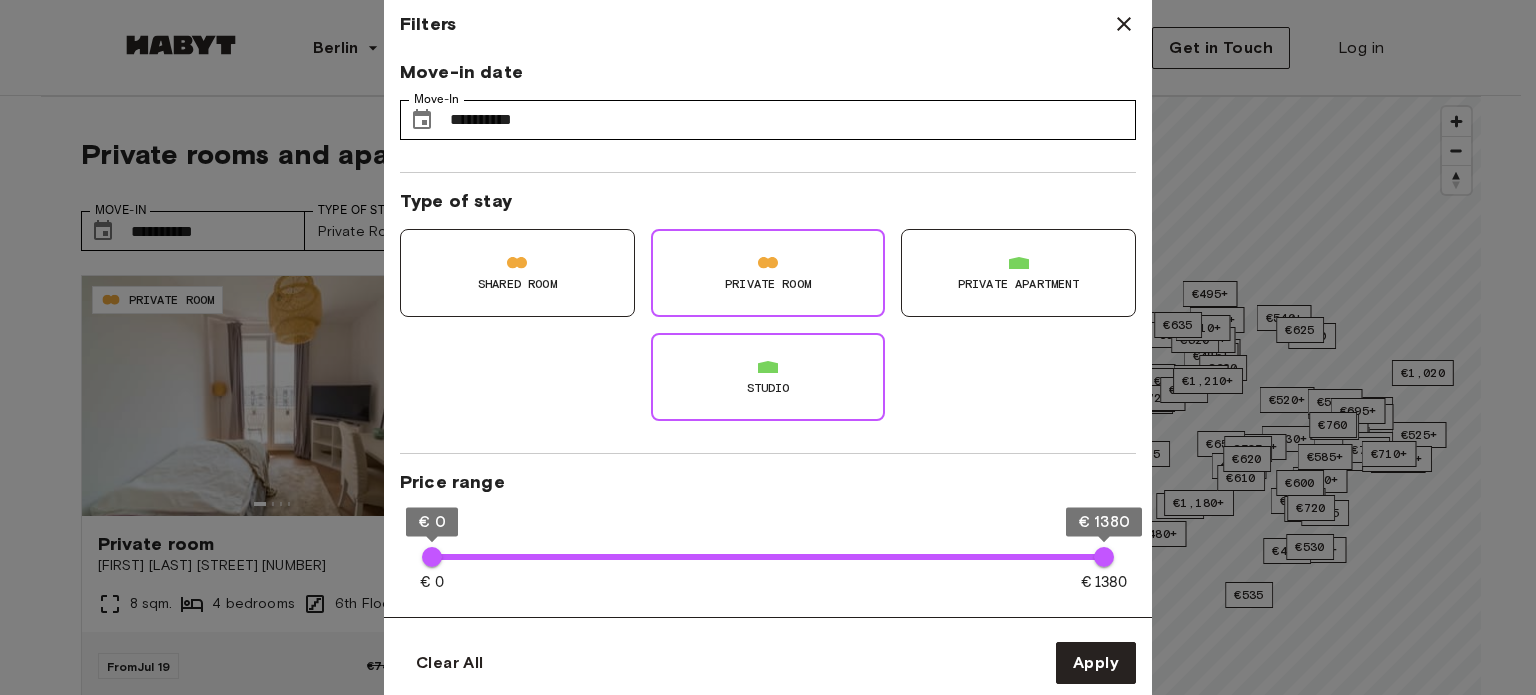 type on "**" 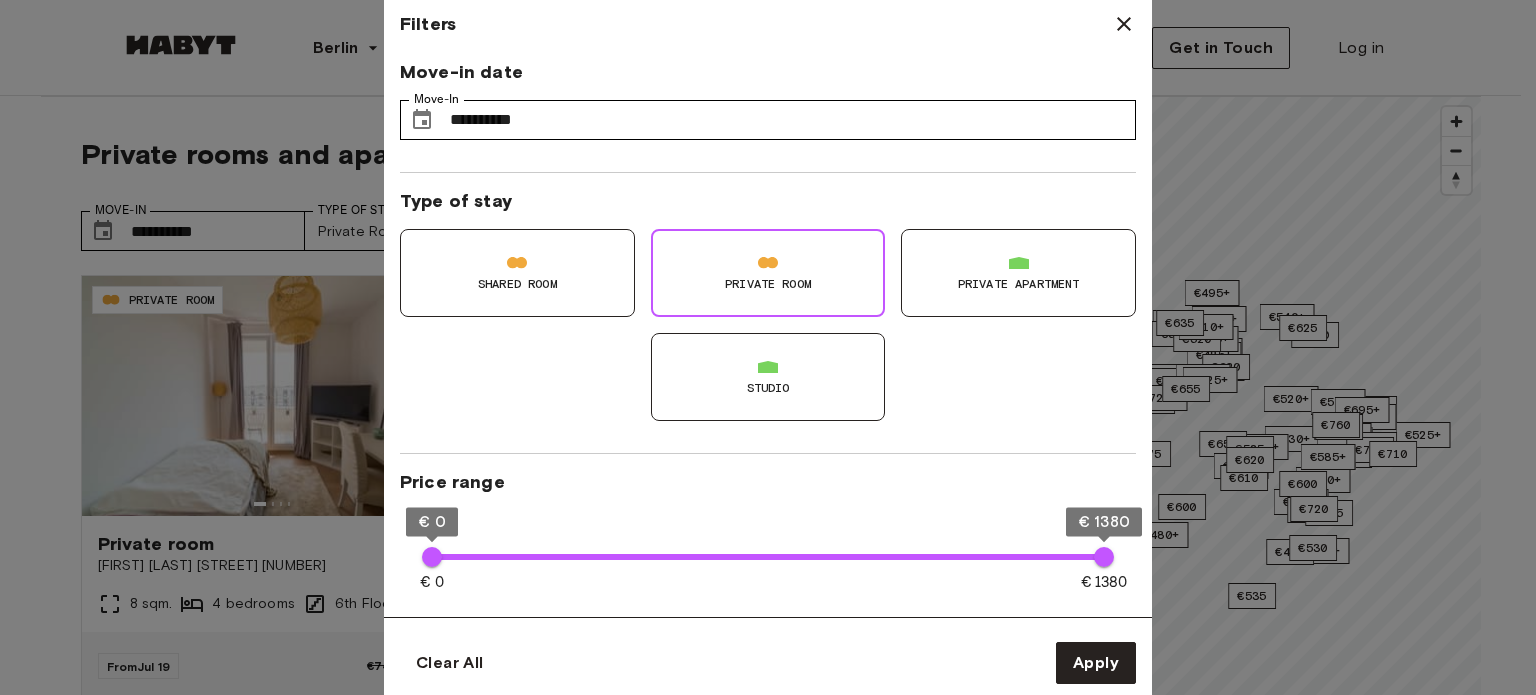 type on "**" 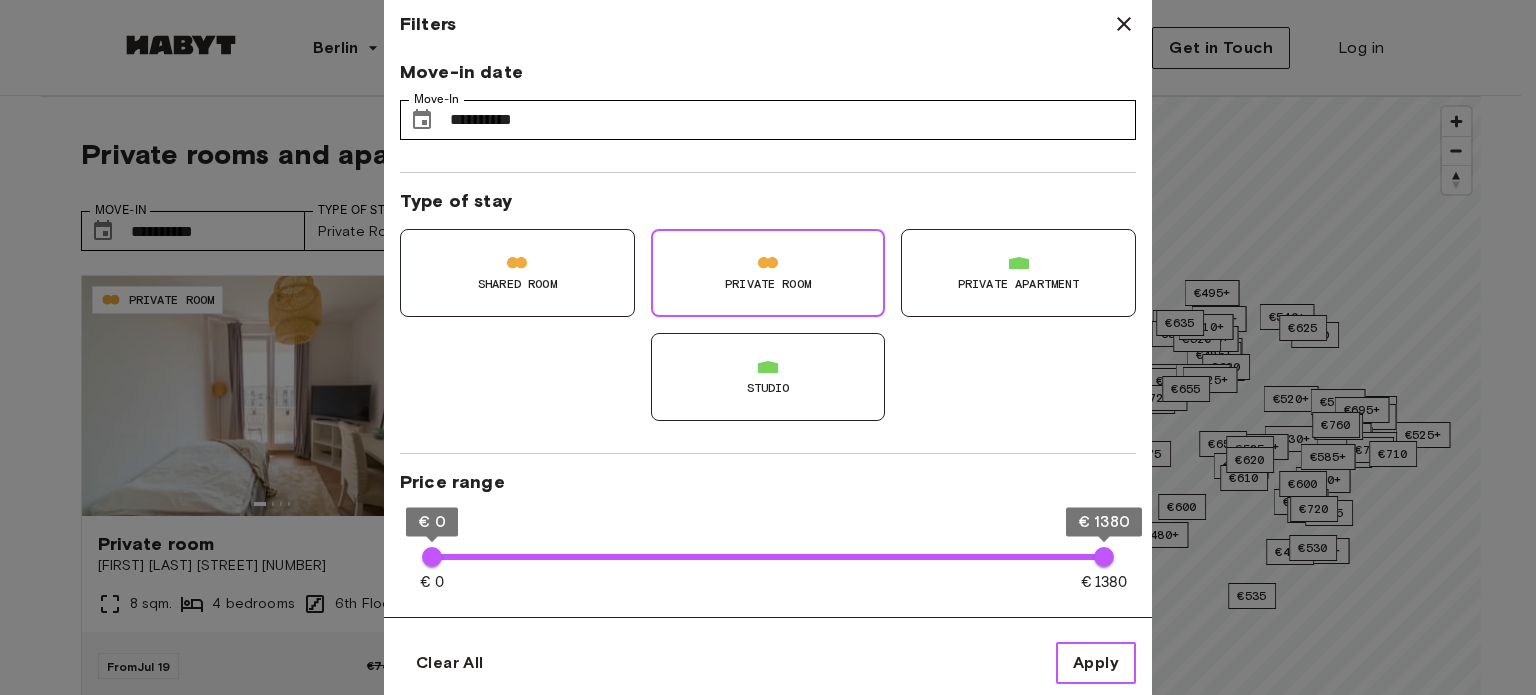 click on "Apply" at bounding box center (1096, 663) 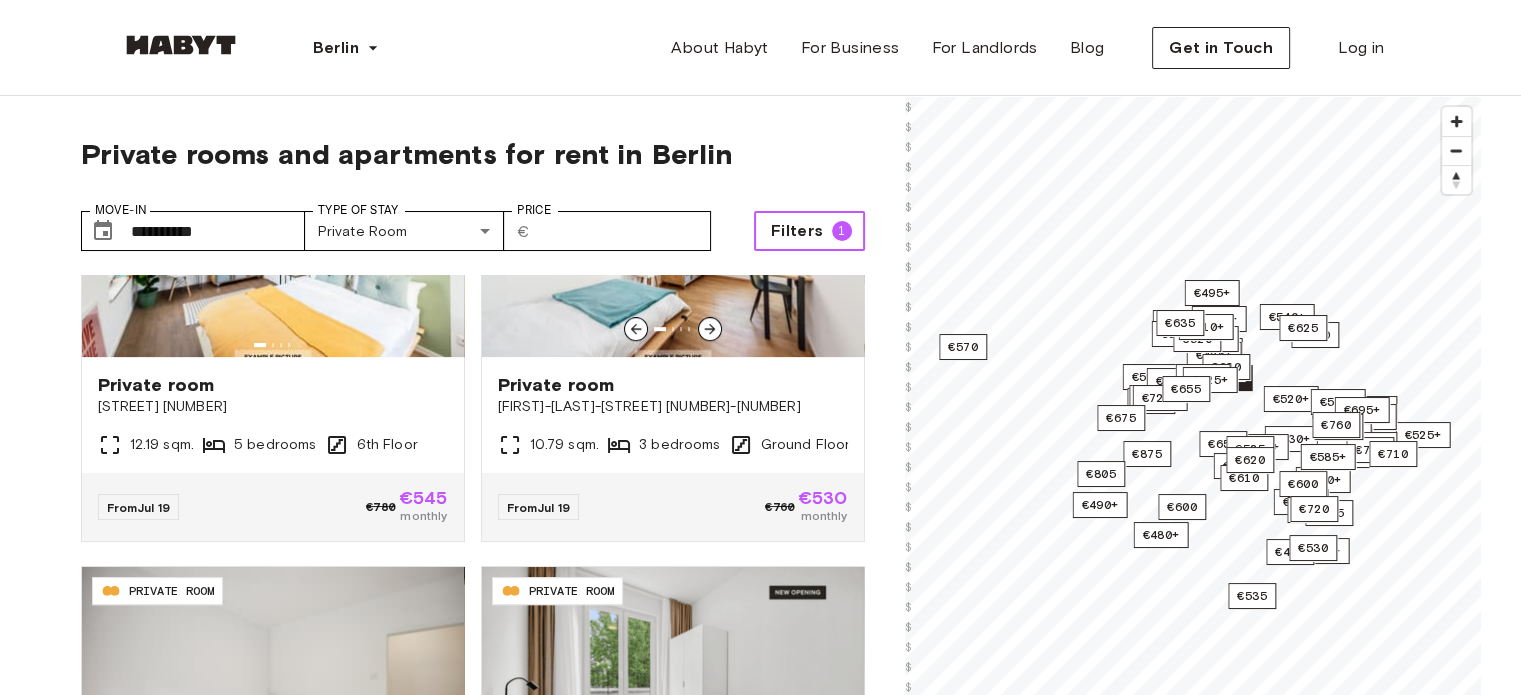 scroll, scrollTop: 975, scrollLeft: 0, axis: vertical 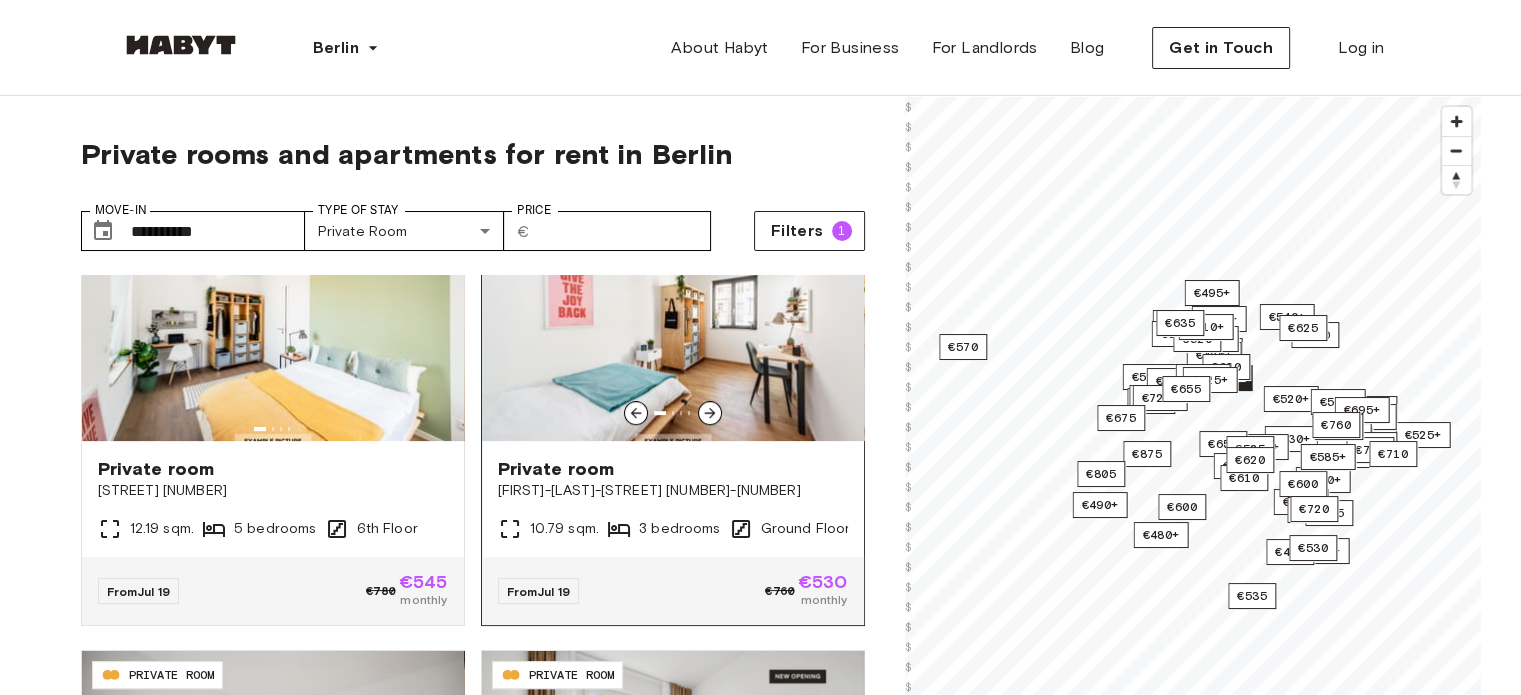 click on "Private room" at bounding box center [673, 469] 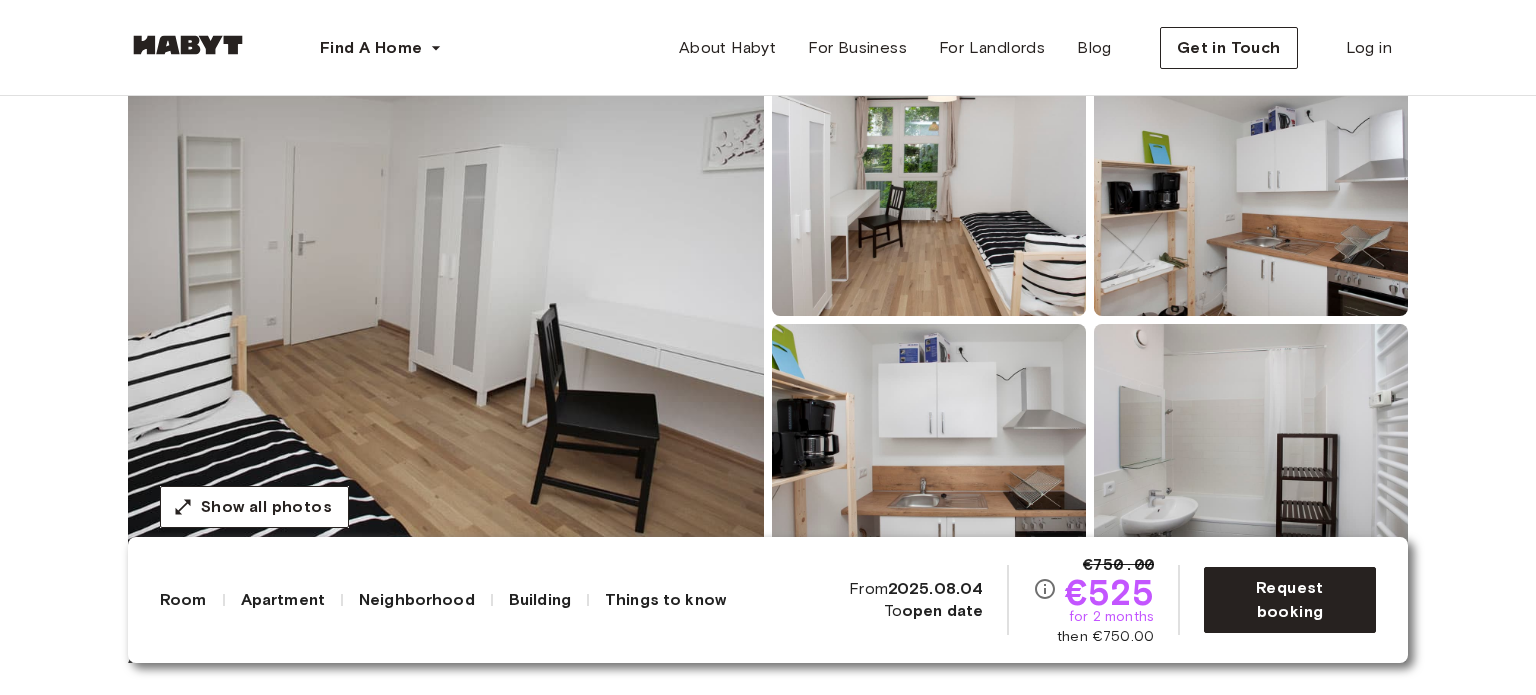 scroll, scrollTop: 0, scrollLeft: 0, axis: both 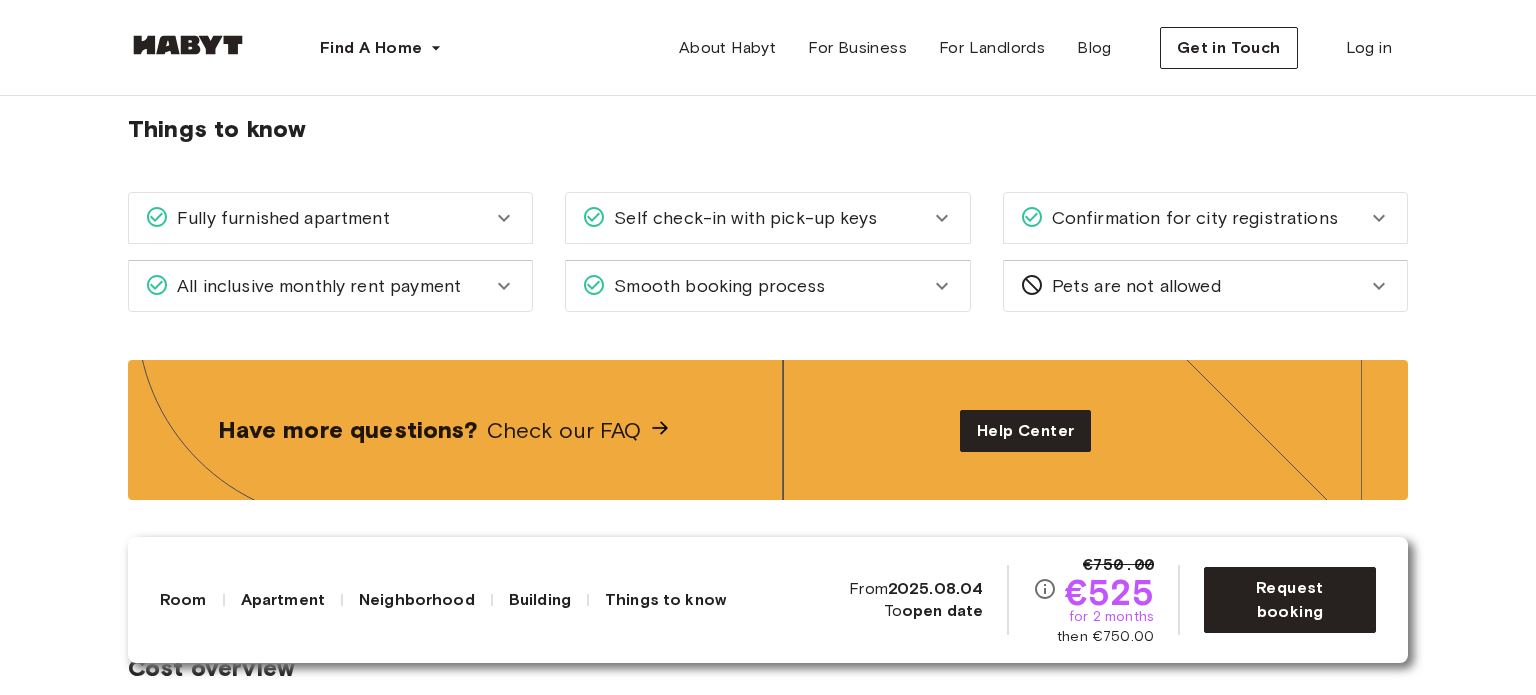 click on "Confirmation for city registrations" at bounding box center [1191, 218] 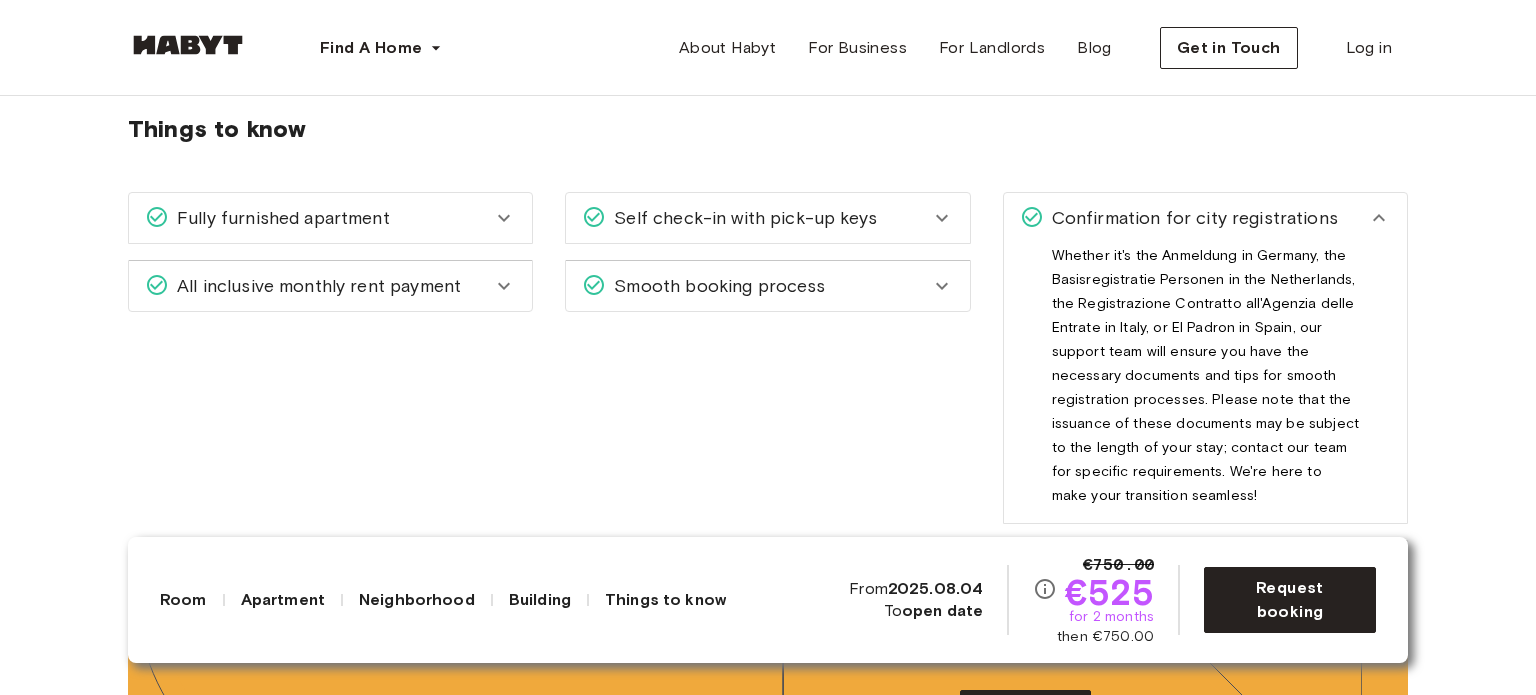 click on "Confirmation for city registrations" at bounding box center (1191, 218) 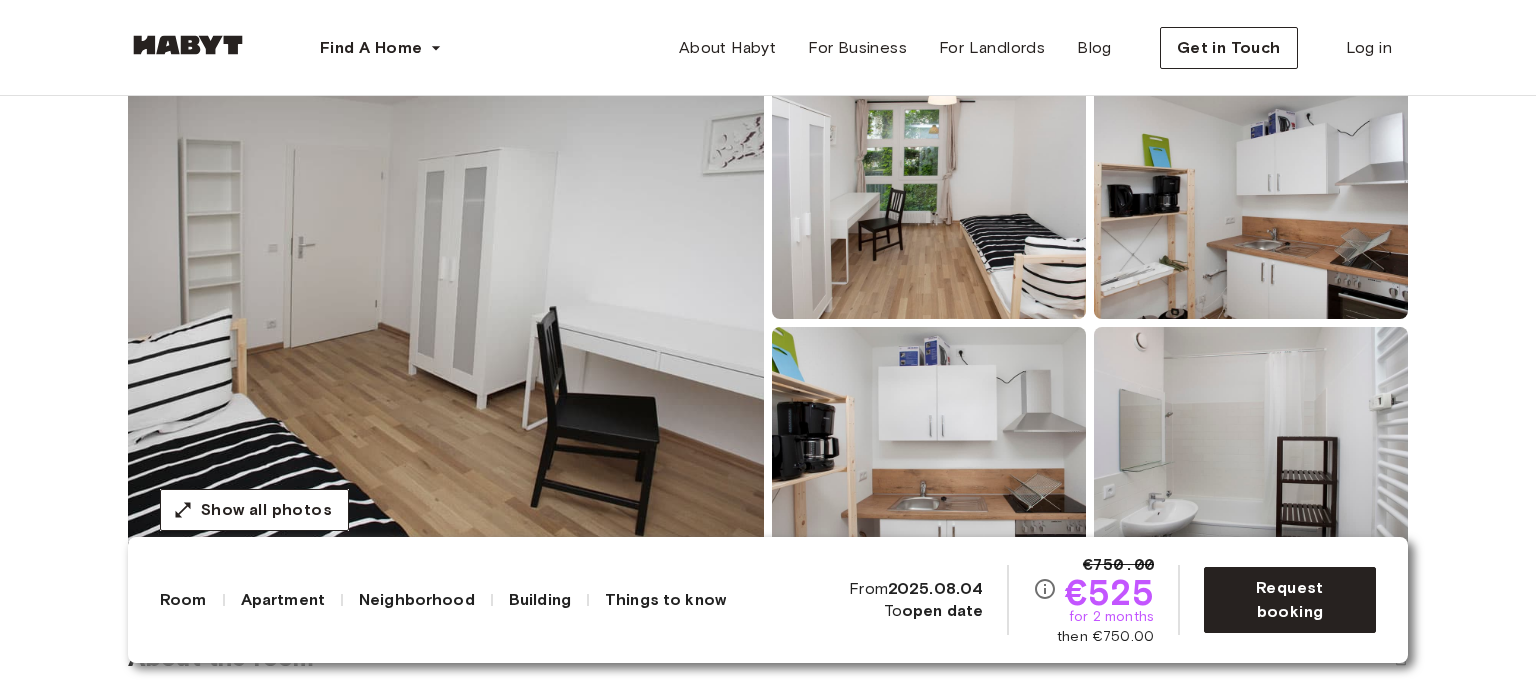 scroll, scrollTop: 178, scrollLeft: 0, axis: vertical 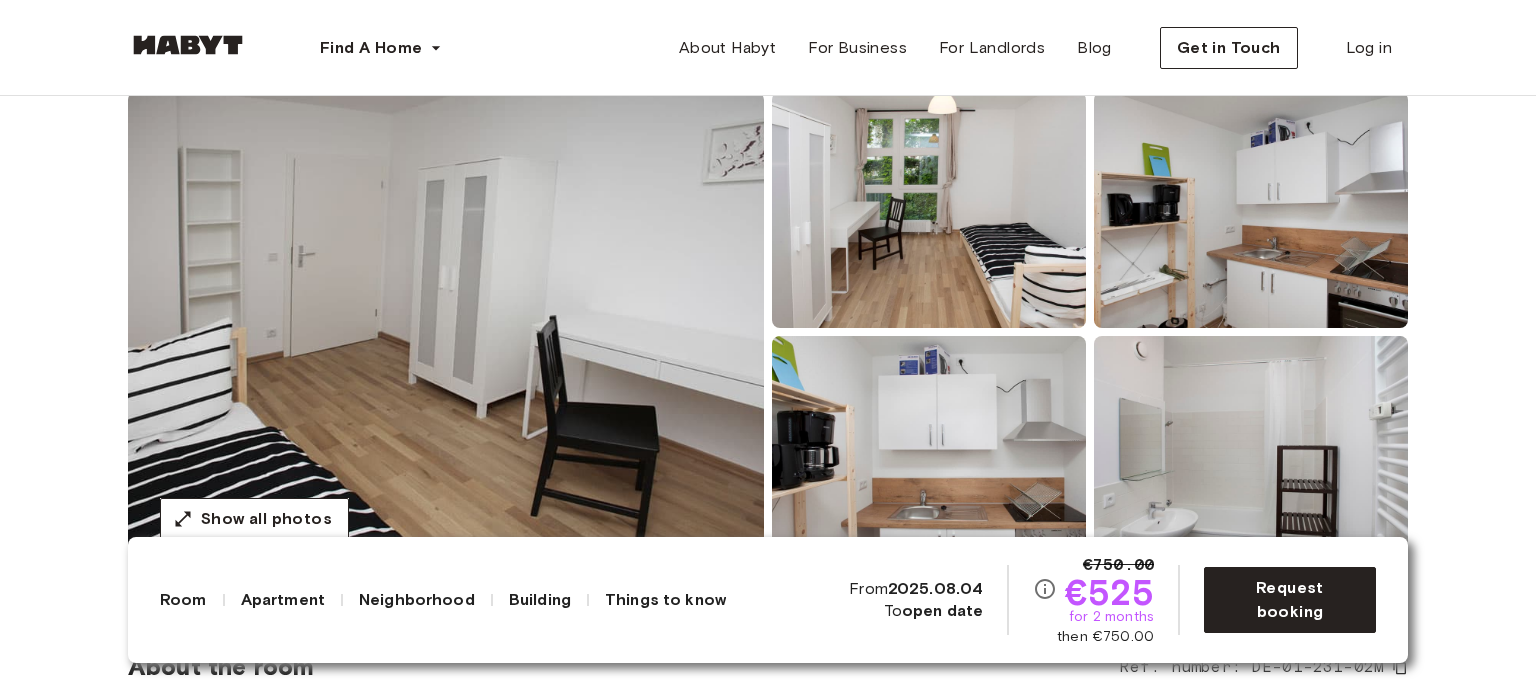 click on "Apartment" at bounding box center (283, 600) 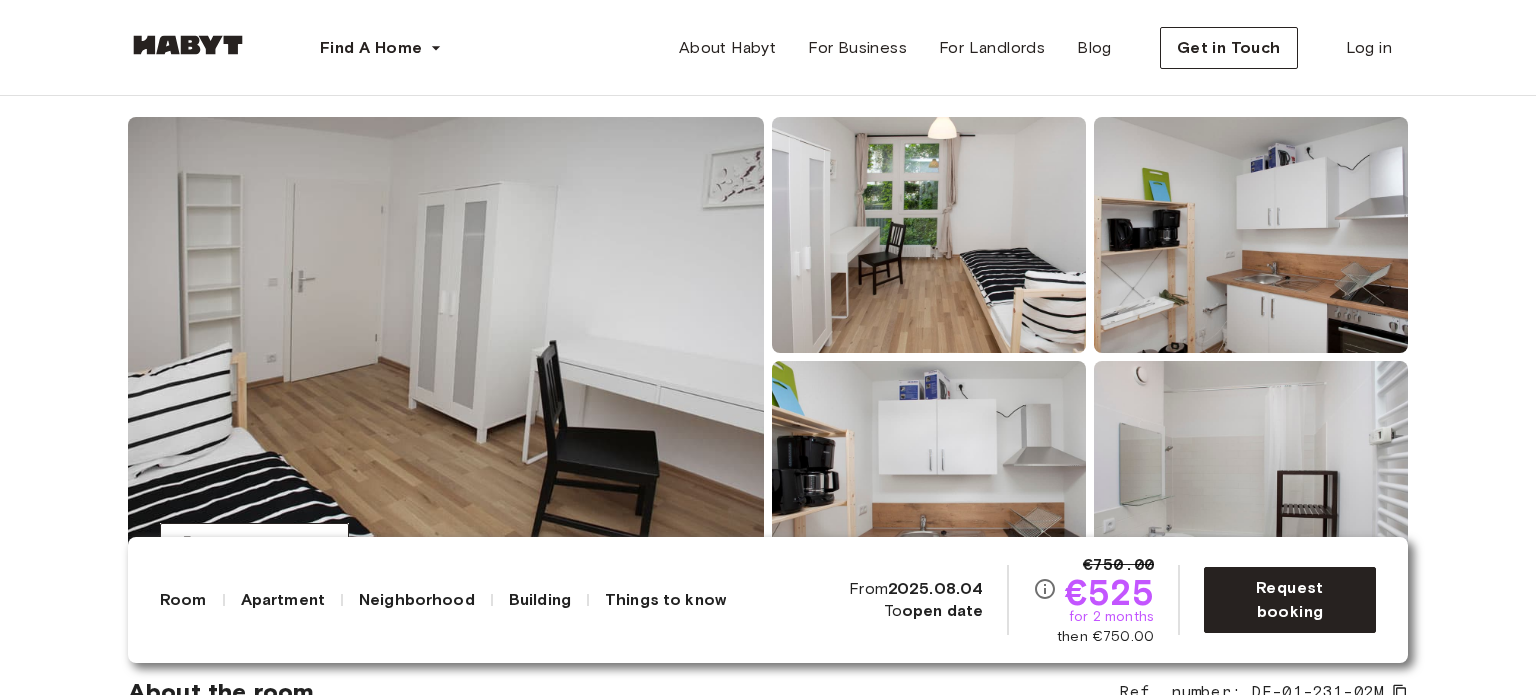 scroll, scrollTop: 152, scrollLeft: 0, axis: vertical 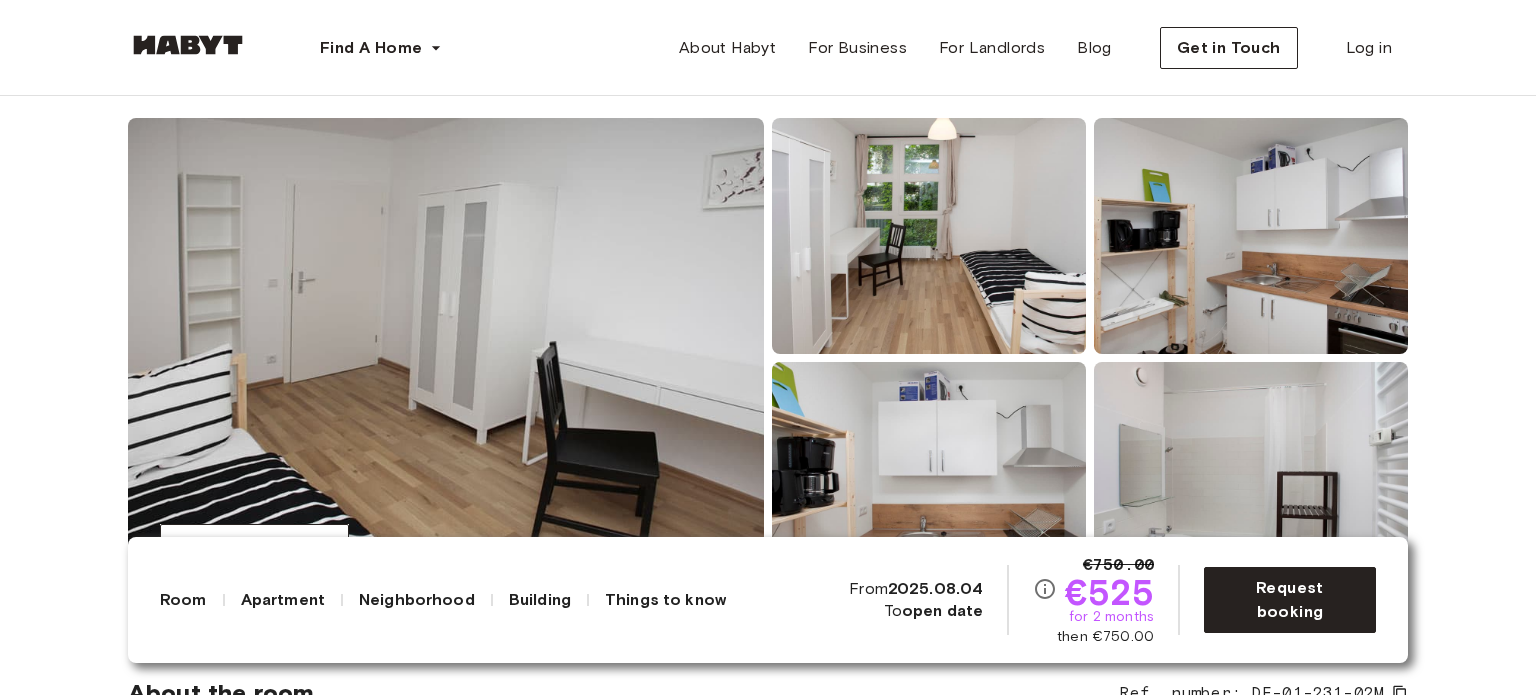click at bounding box center [446, 358] 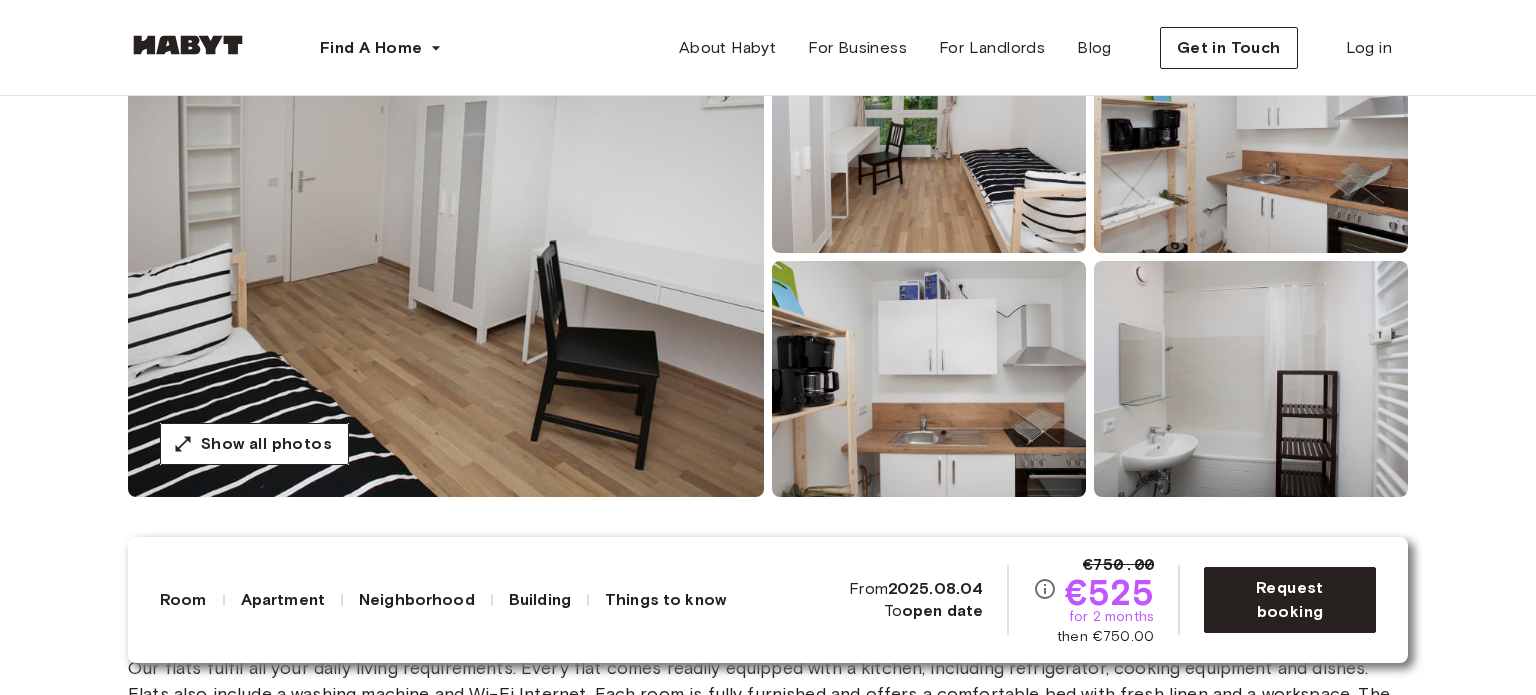 scroll, scrollTop: 258, scrollLeft: 0, axis: vertical 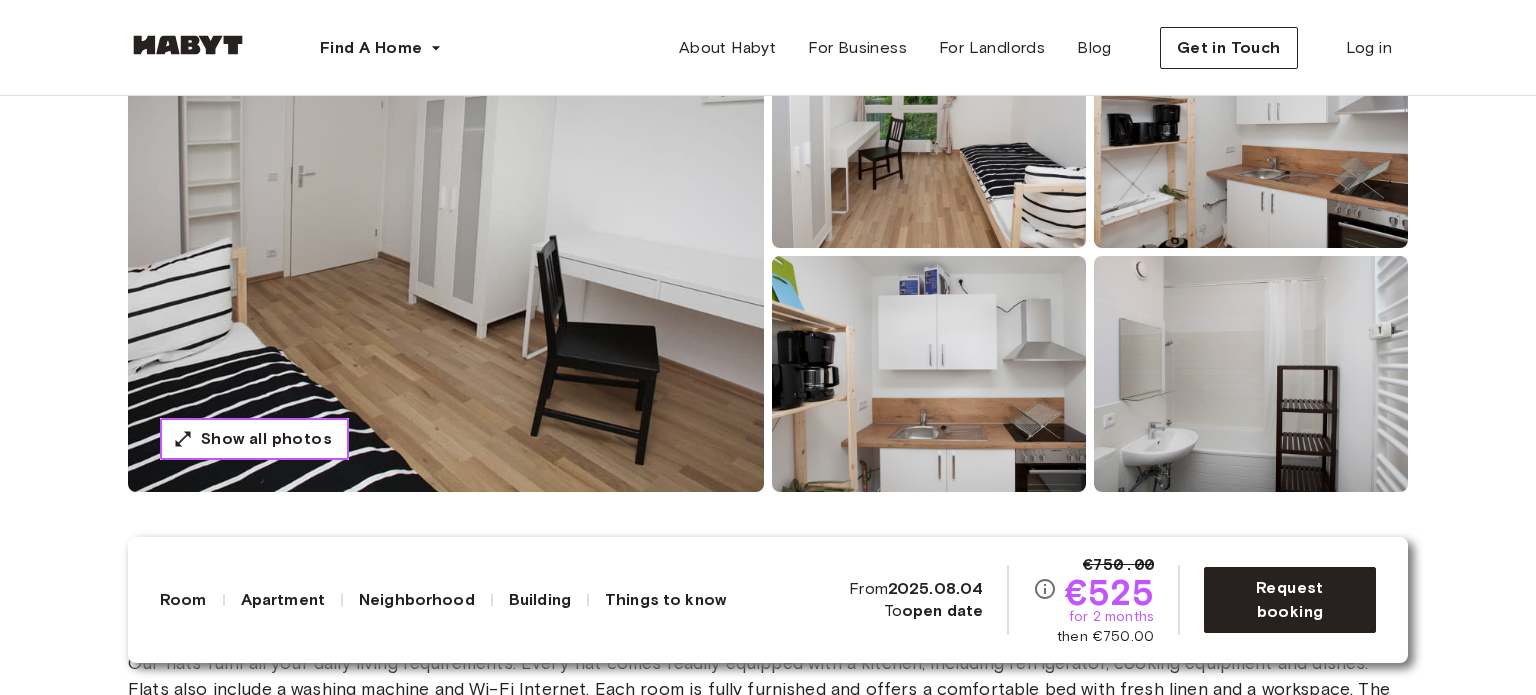 click on "Show all photos" at bounding box center [254, 439] 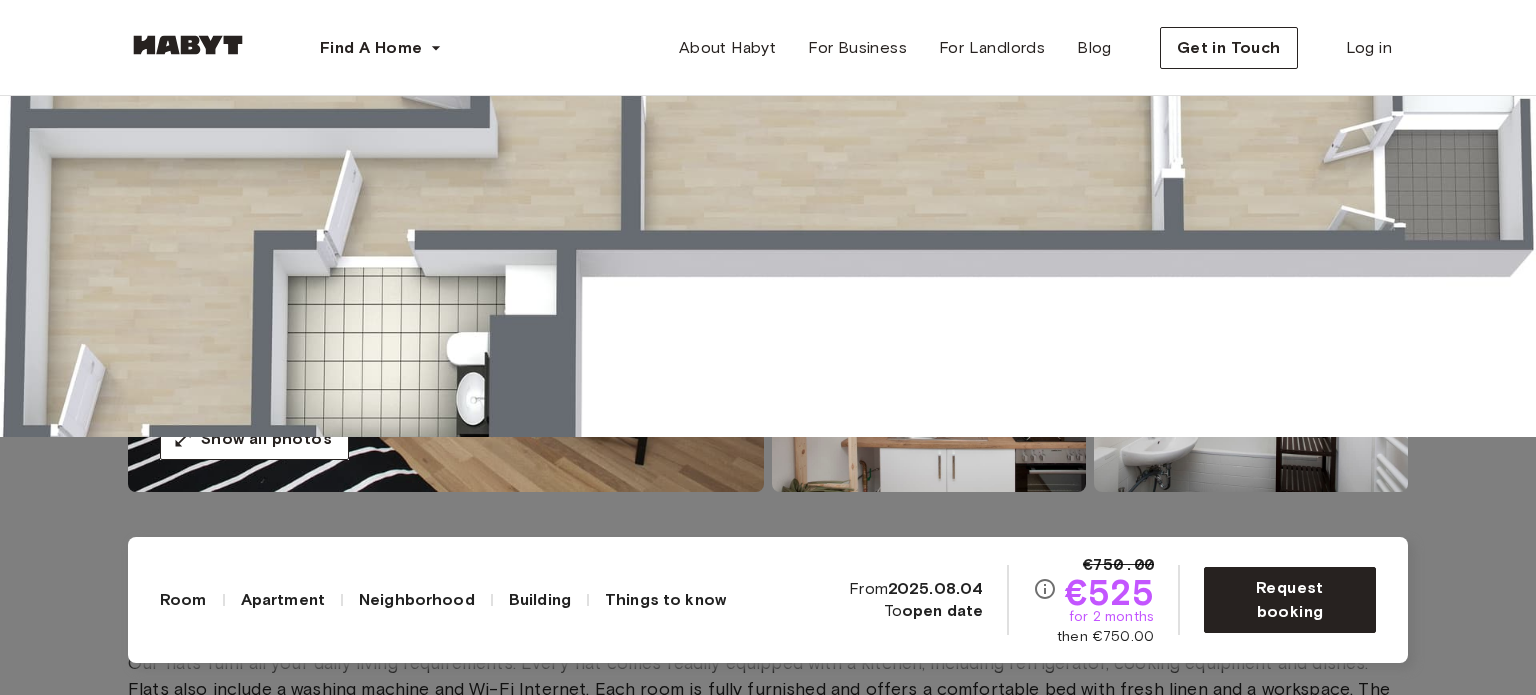 click at bounding box center [-11536, 6283] 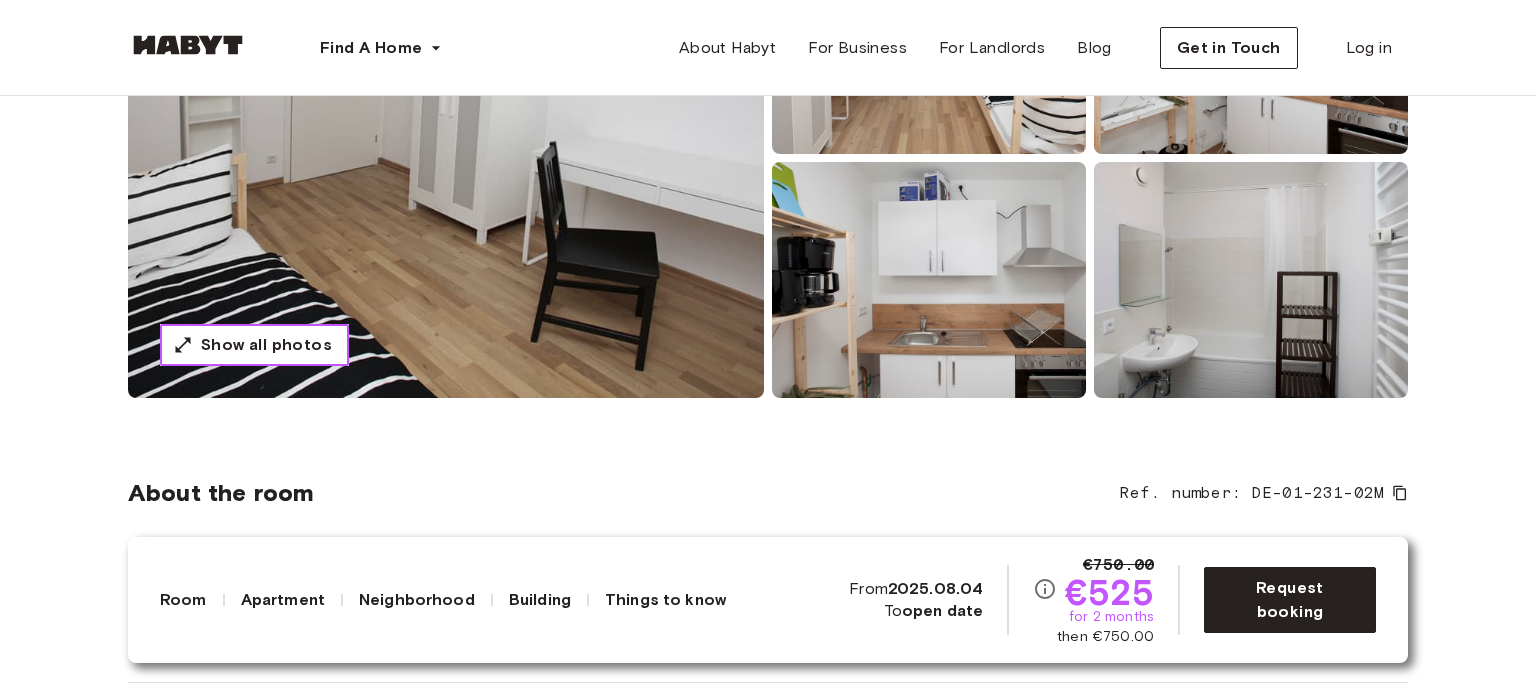 scroll, scrollTop: 356, scrollLeft: 0, axis: vertical 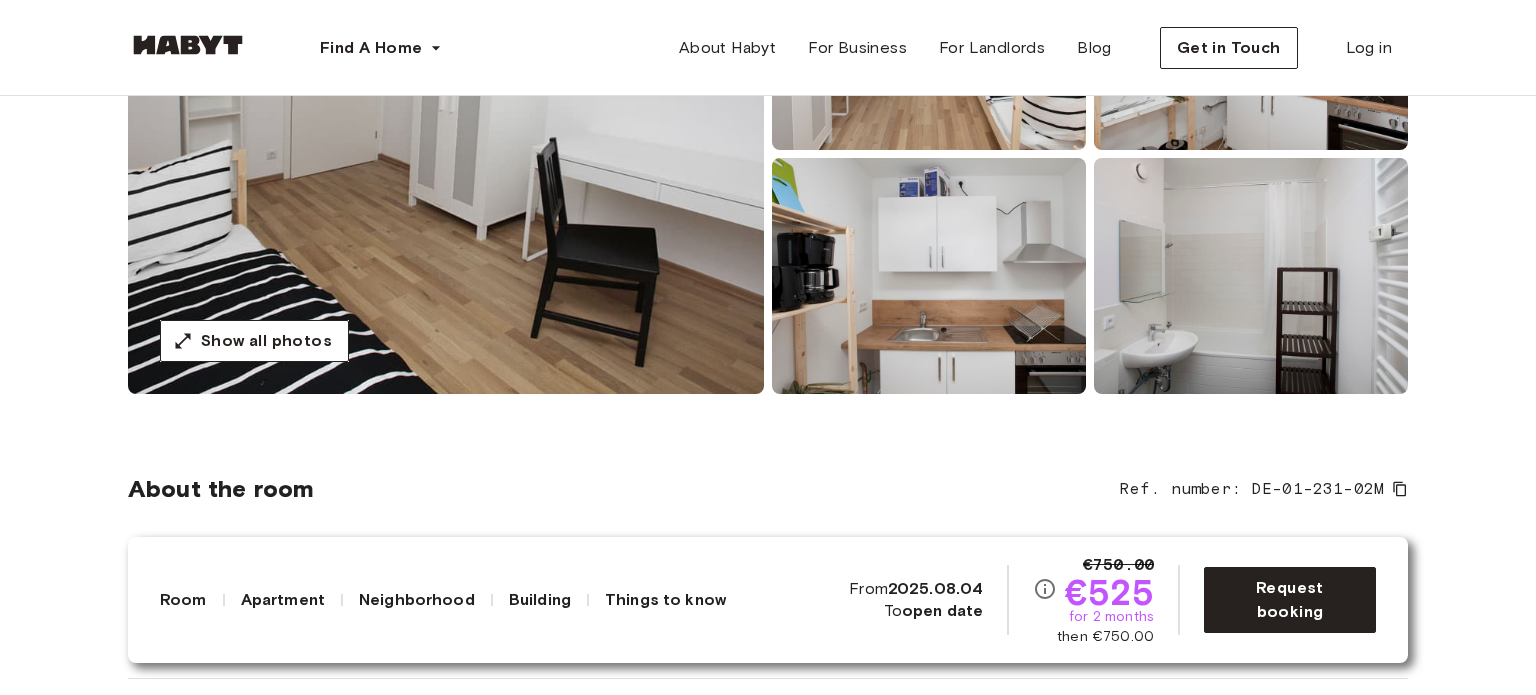click at bounding box center (1251, 276) 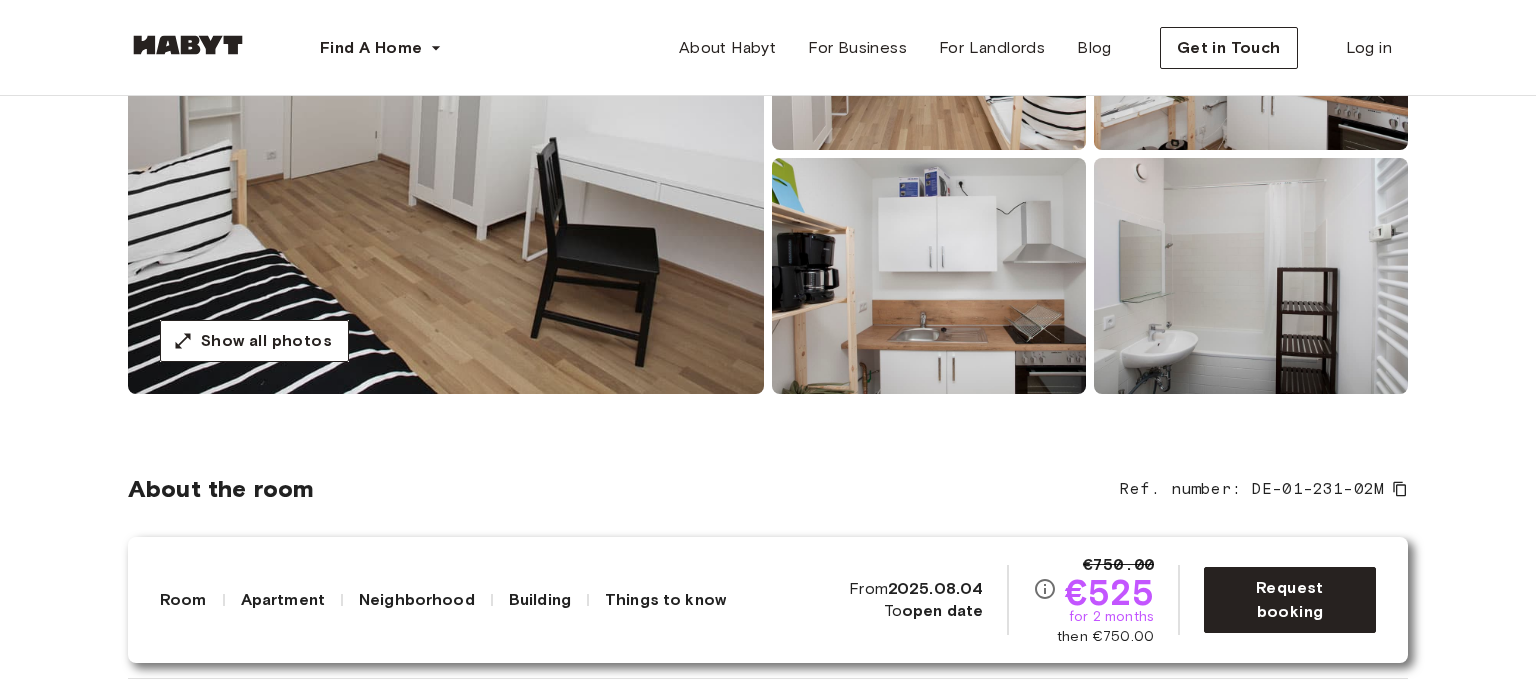 click at bounding box center [929, 276] 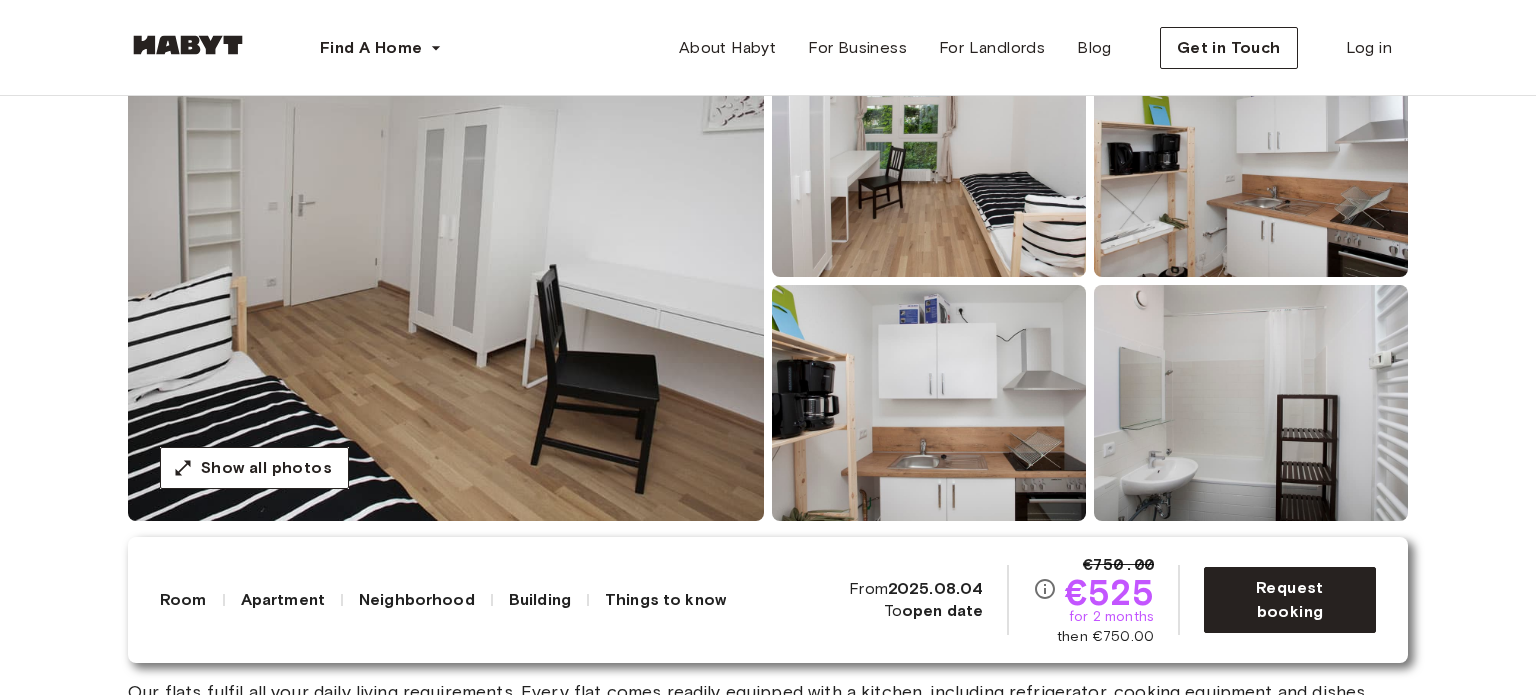 scroll, scrollTop: 225, scrollLeft: 0, axis: vertical 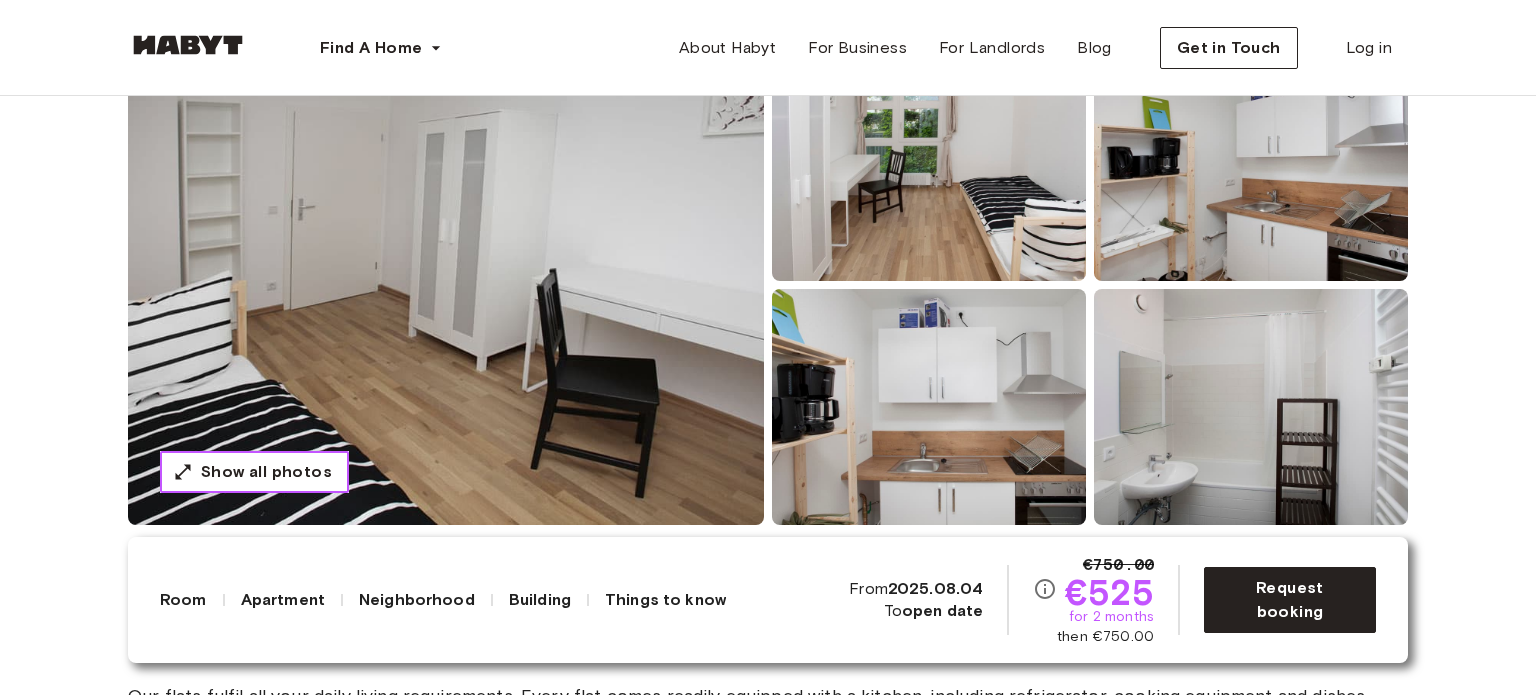 click on "Show all photos" at bounding box center [266, 472] 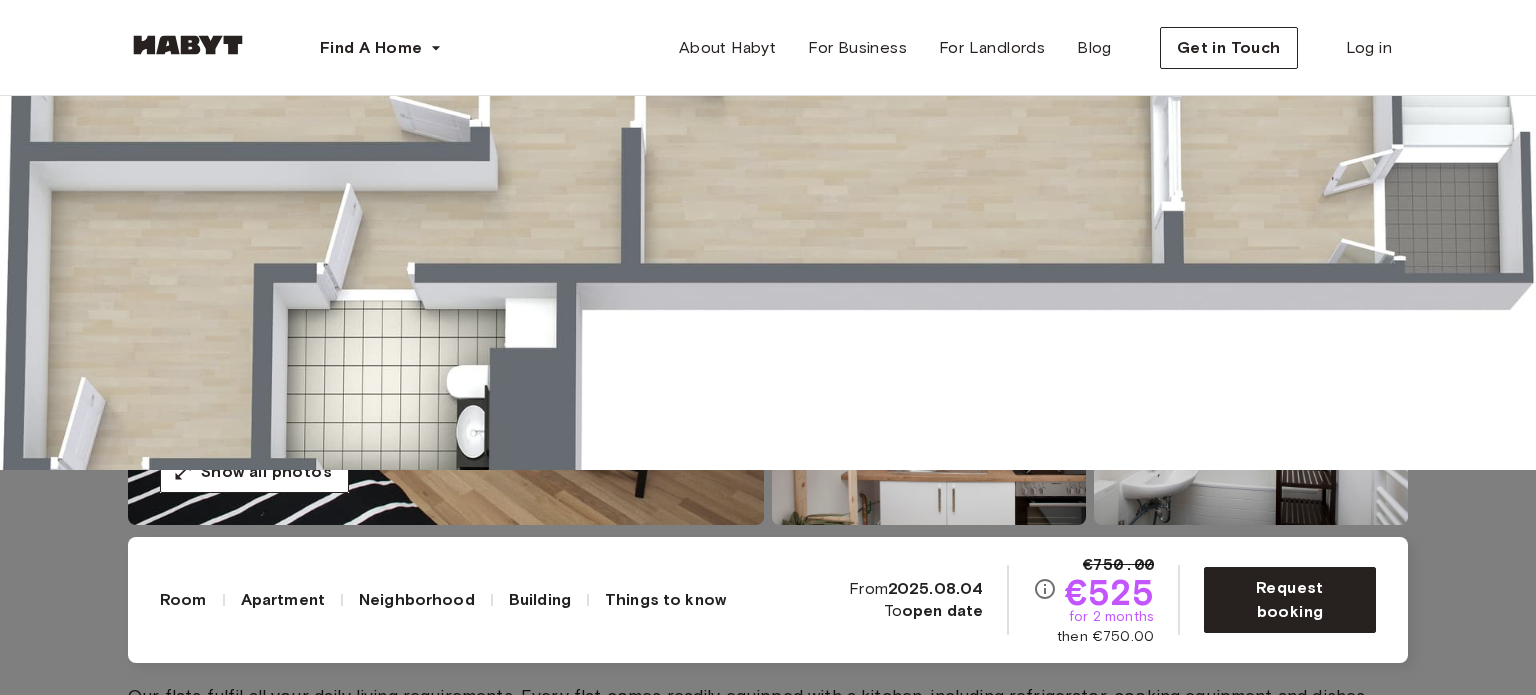 click at bounding box center [768, 6316] 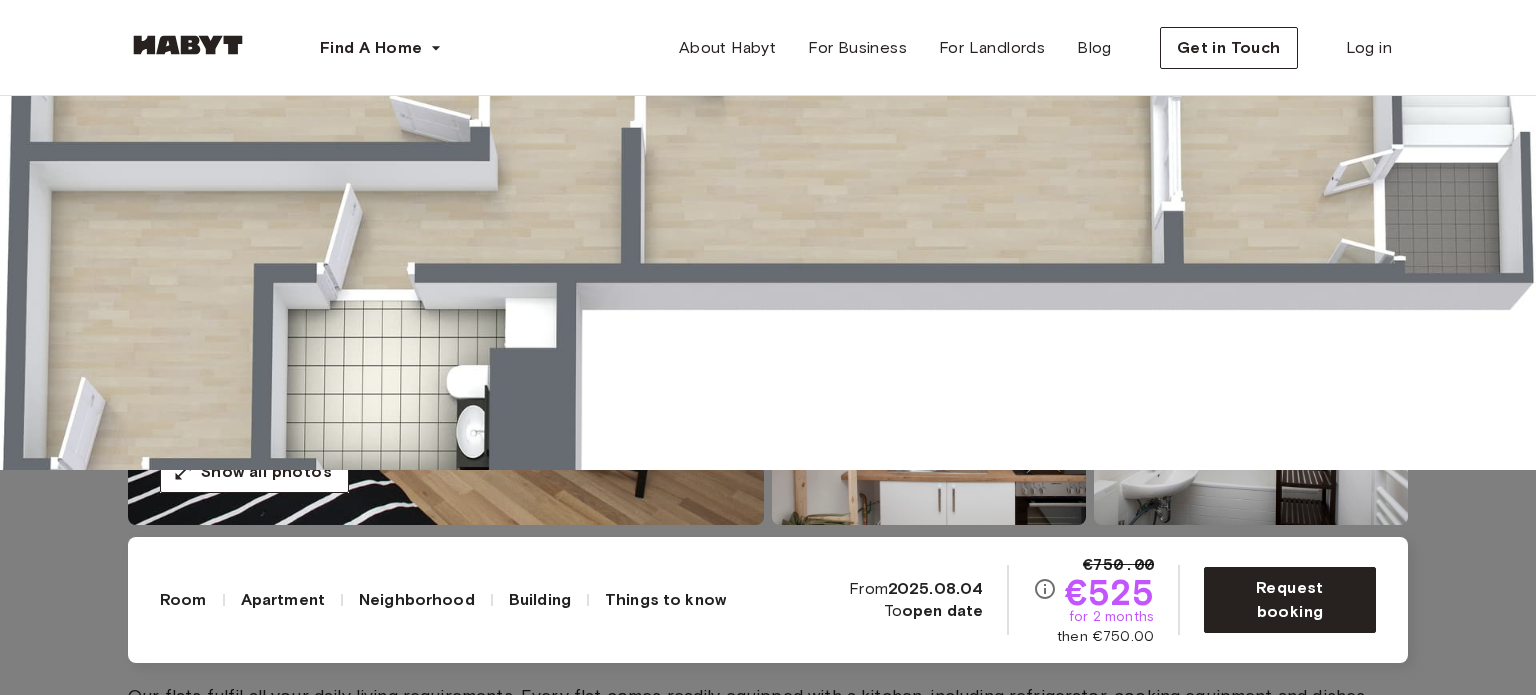 click at bounding box center (768, 122) 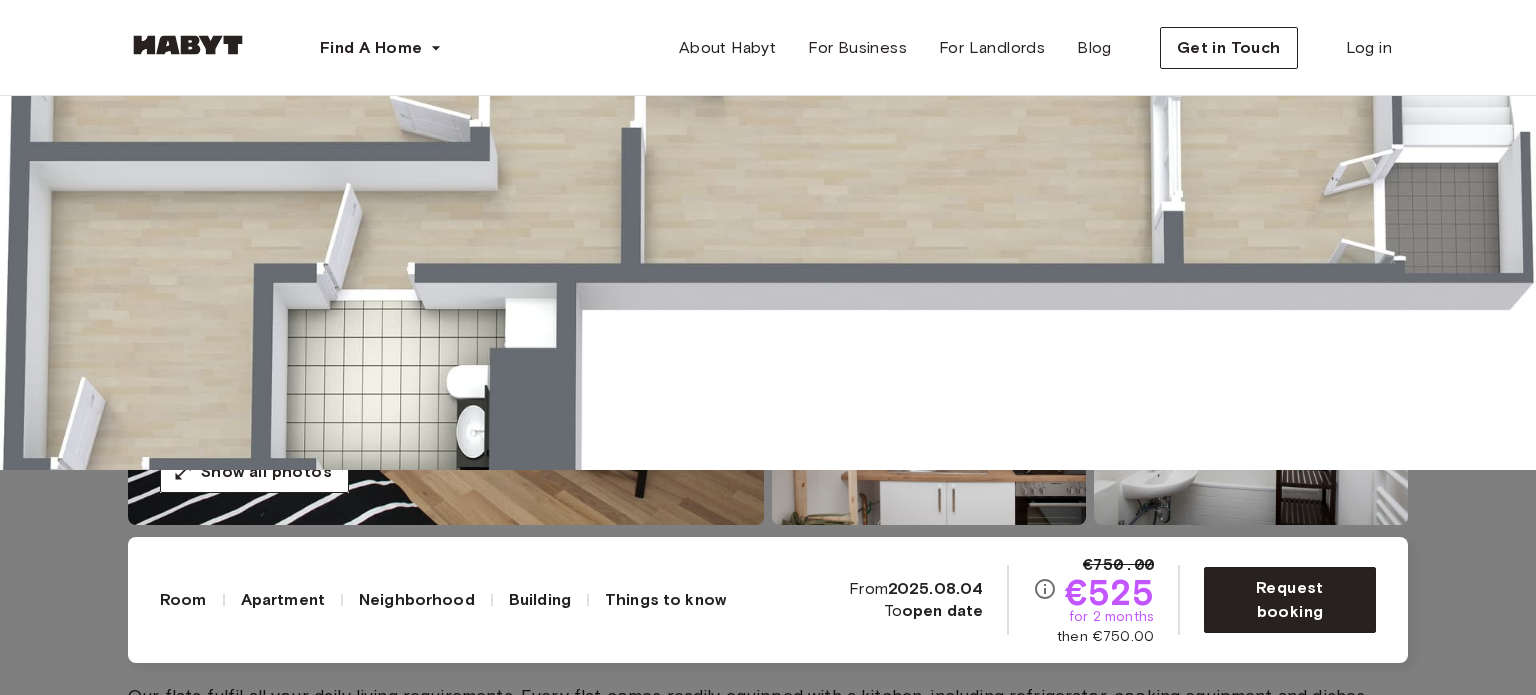 click 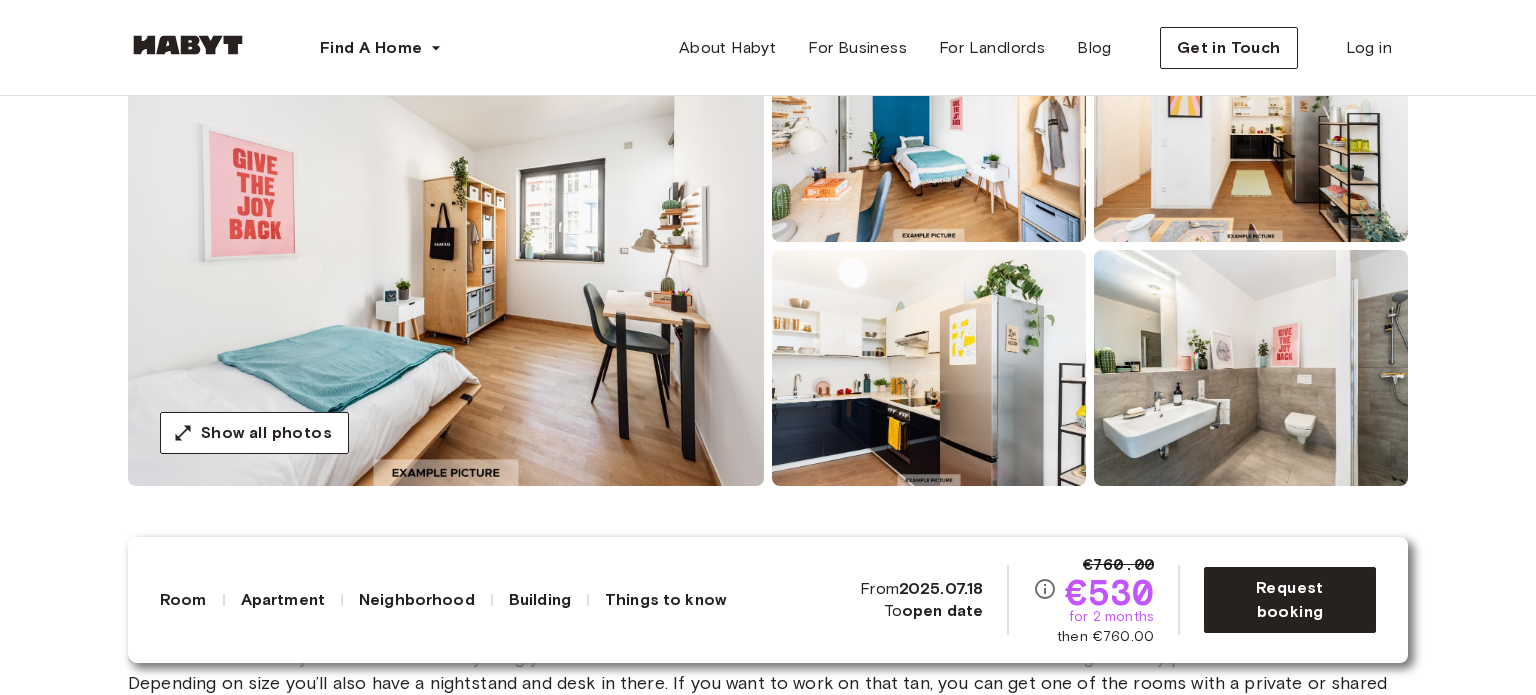scroll, scrollTop: 264, scrollLeft: 0, axis: vertical 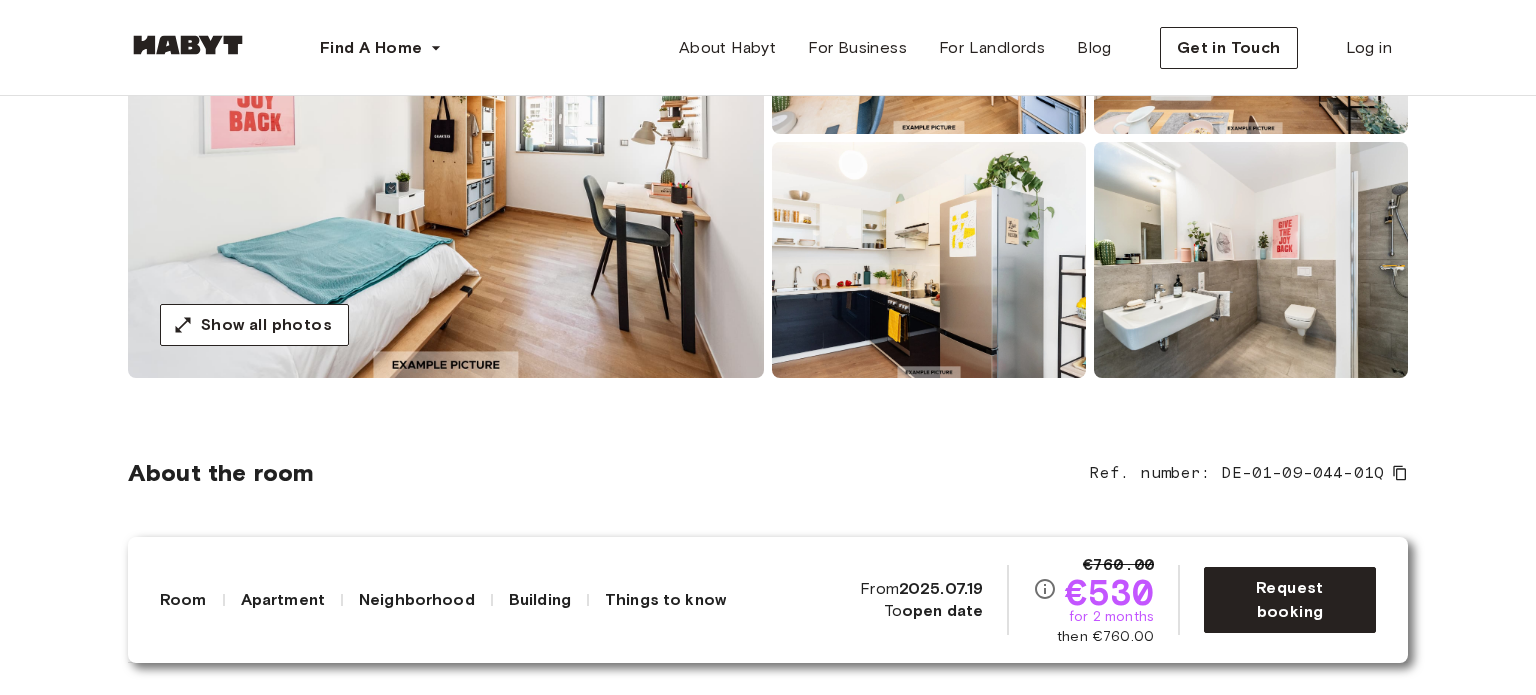 click at bounding box center [446, 138] 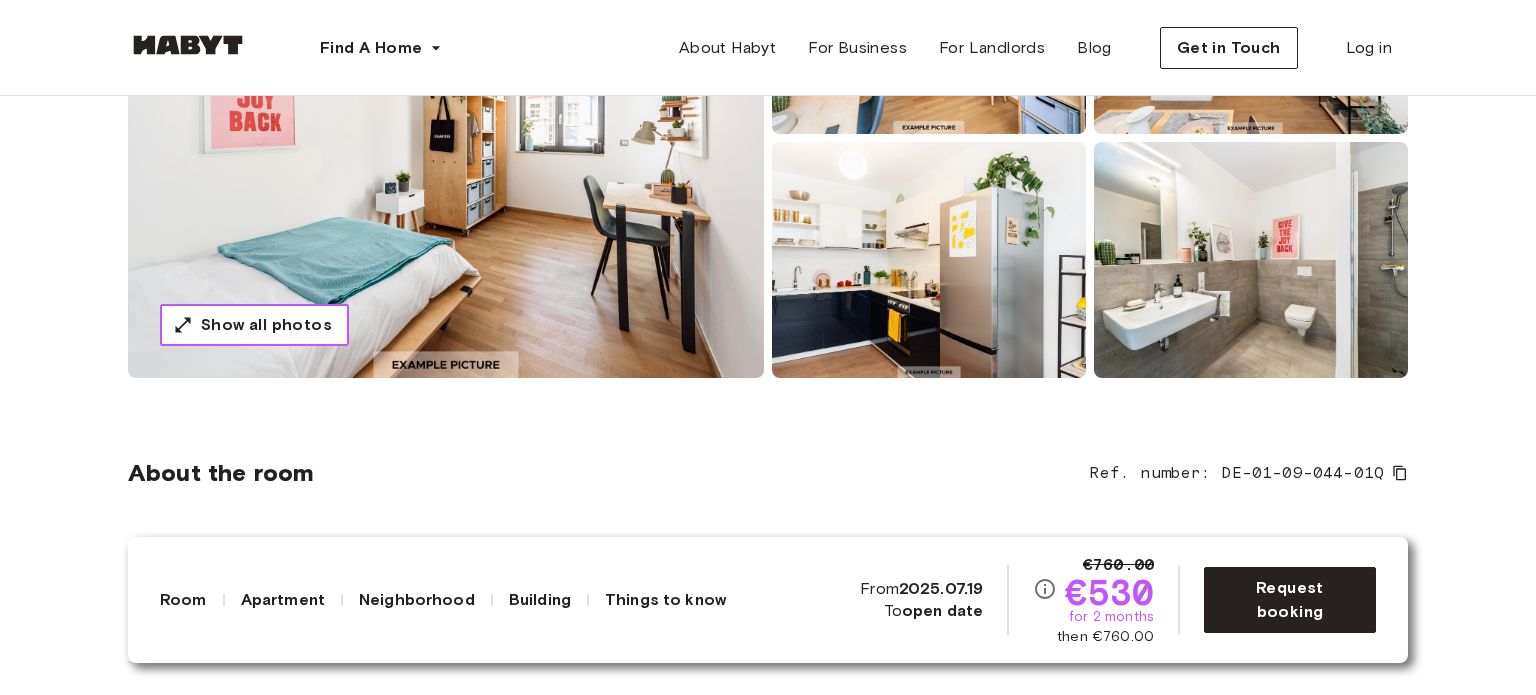 click on "Show all photos" at bounding box center (266, 325) 